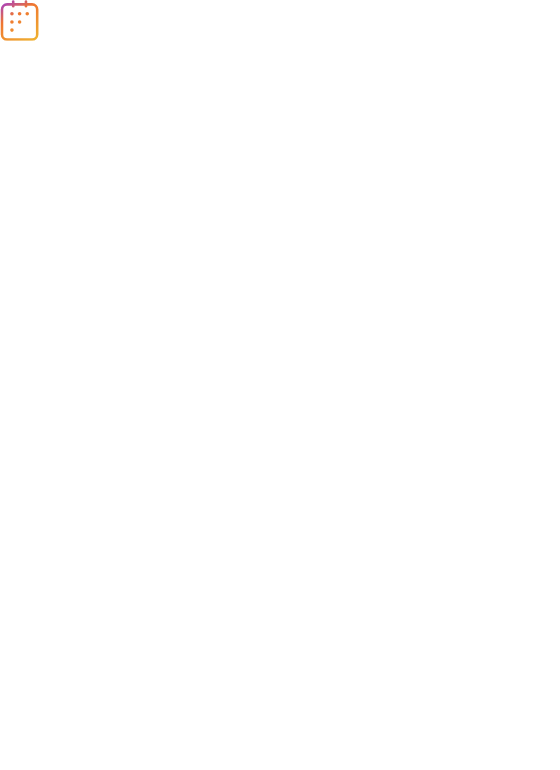 scroll, scrollTop: 0, scrollLeft: 0, axis: both 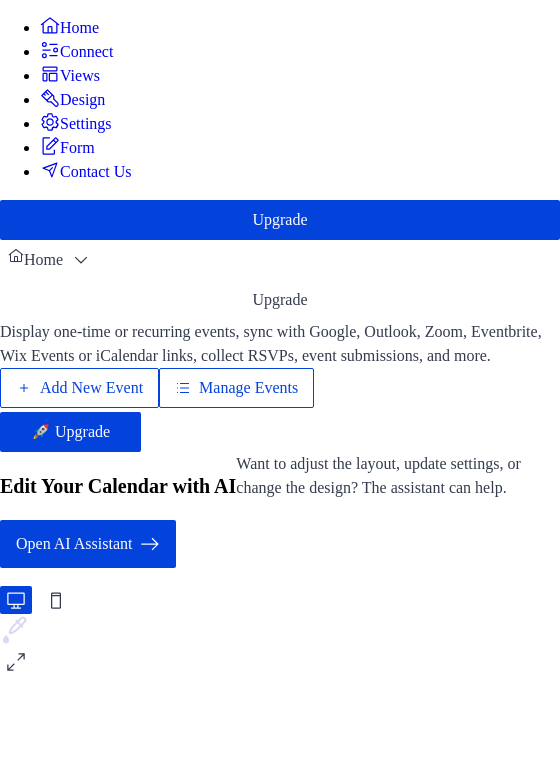 click on "Manage Events" at bounding box center (248, 388) 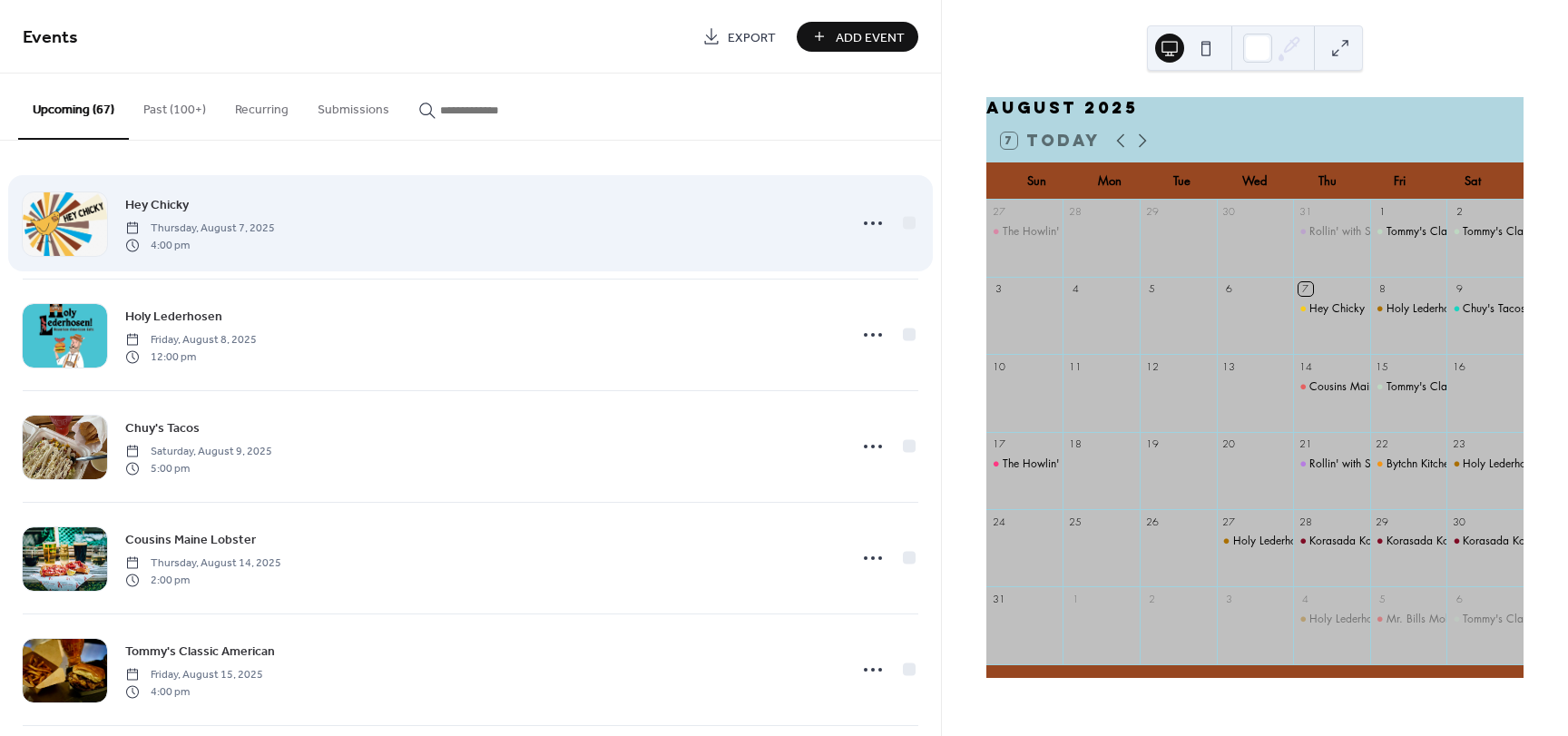 scroll, scrollTop: 0, scrollLeft: 0, axis: both 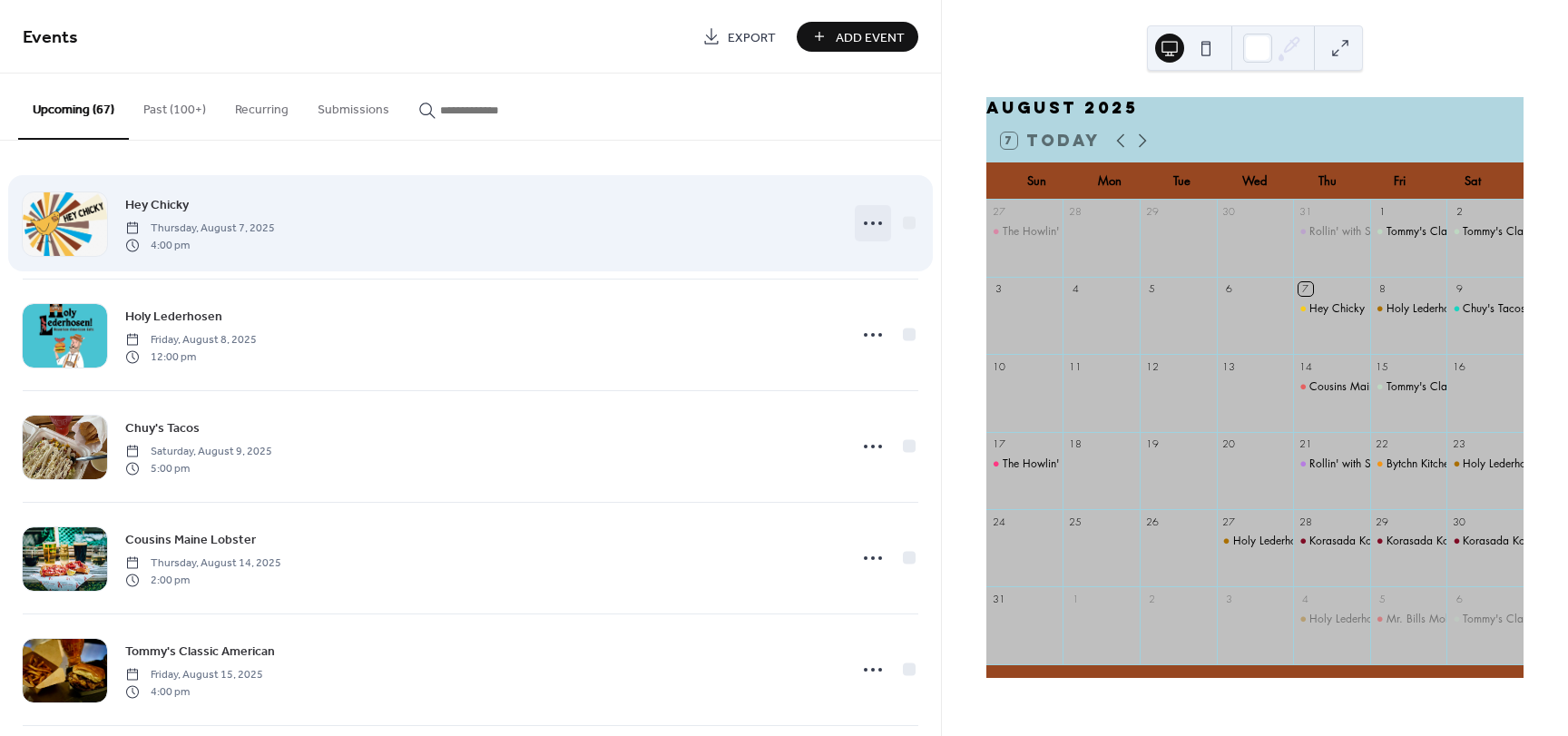 click at bounding box center (873, 223) 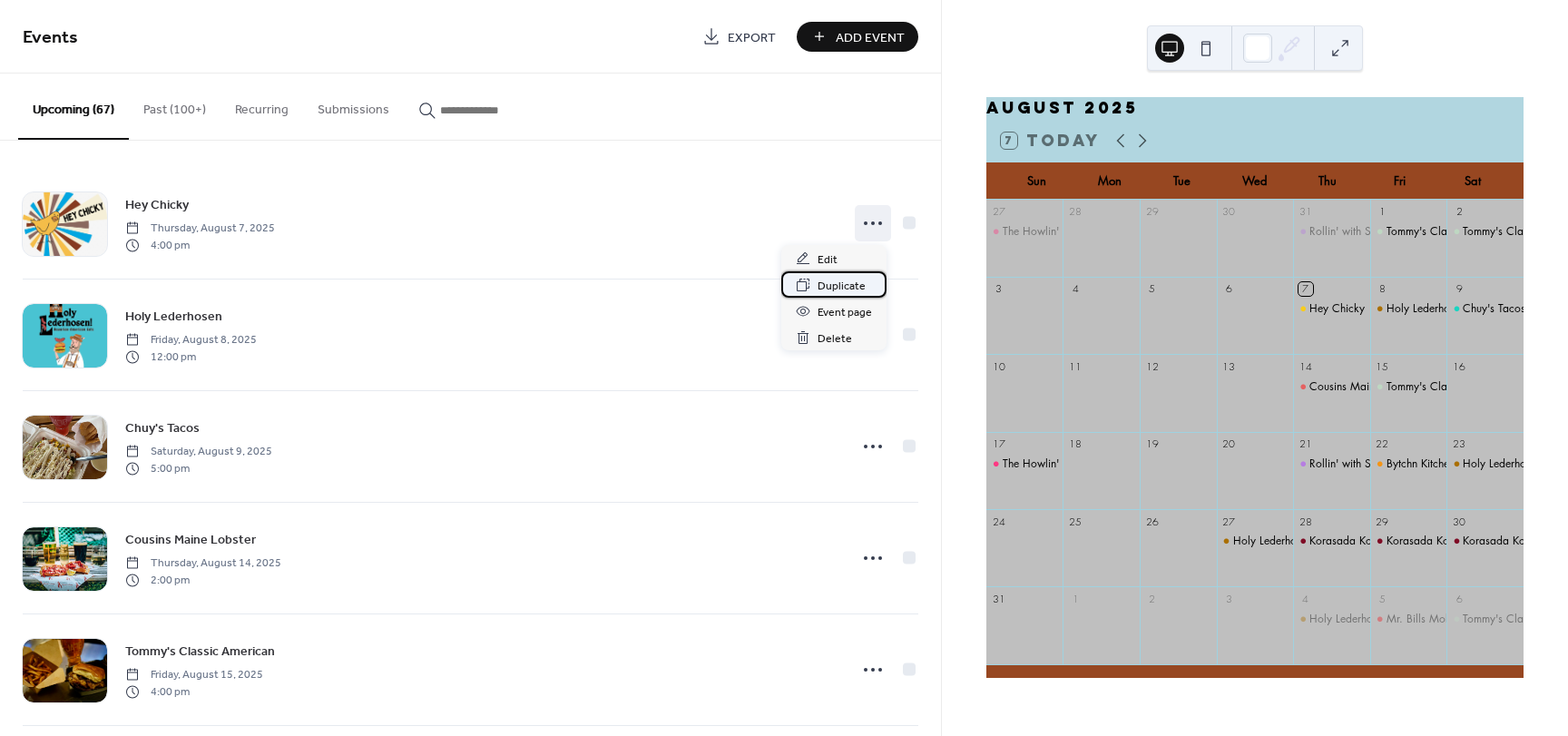 click on "Duplicate" at bounding box center [841, 286] 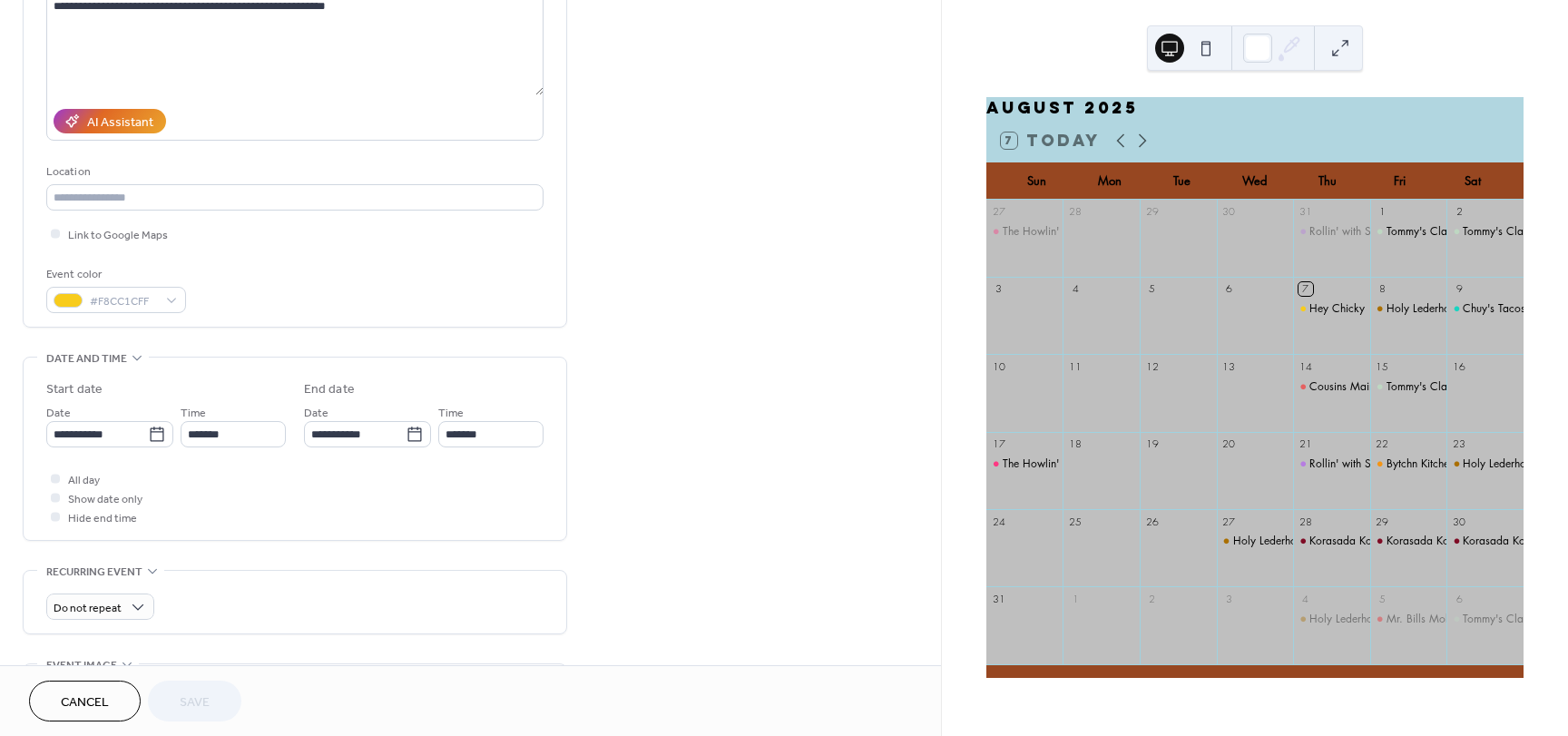 scroll, scrollTop: 242, scrollLeft: 0, axis: vertical 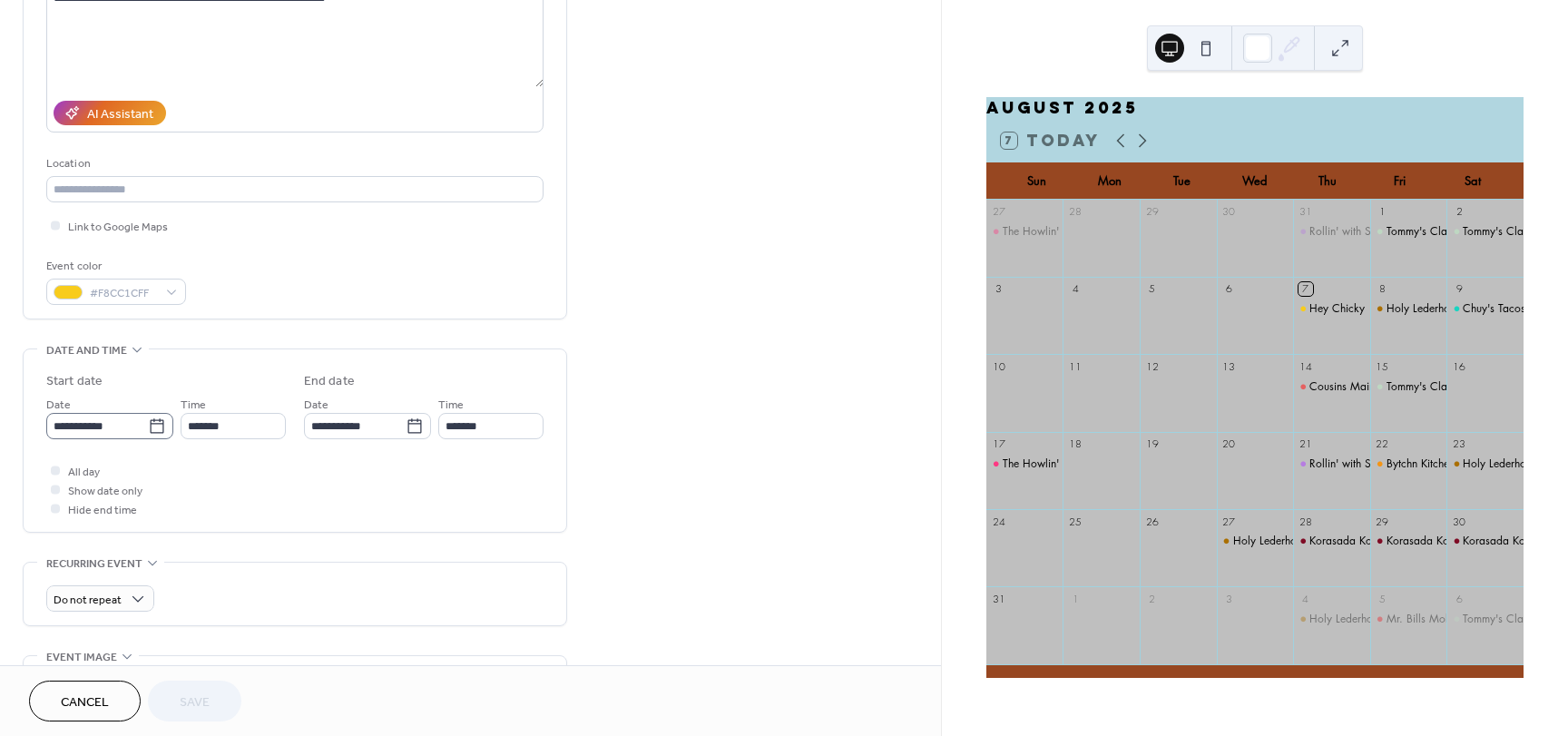 click on "**********" at bounding box center [110, 426] 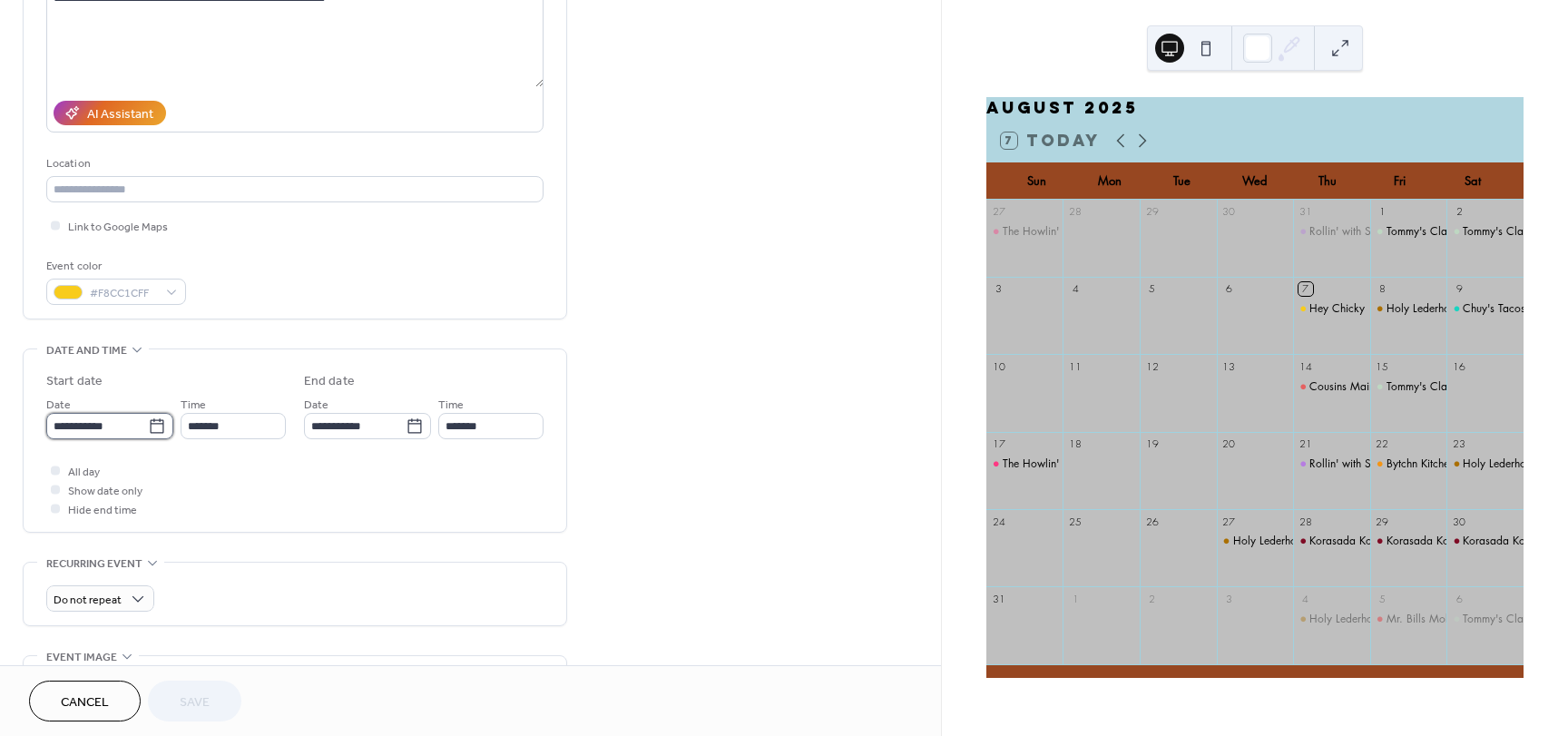 click on "**********" at bounding box center [97, 426] 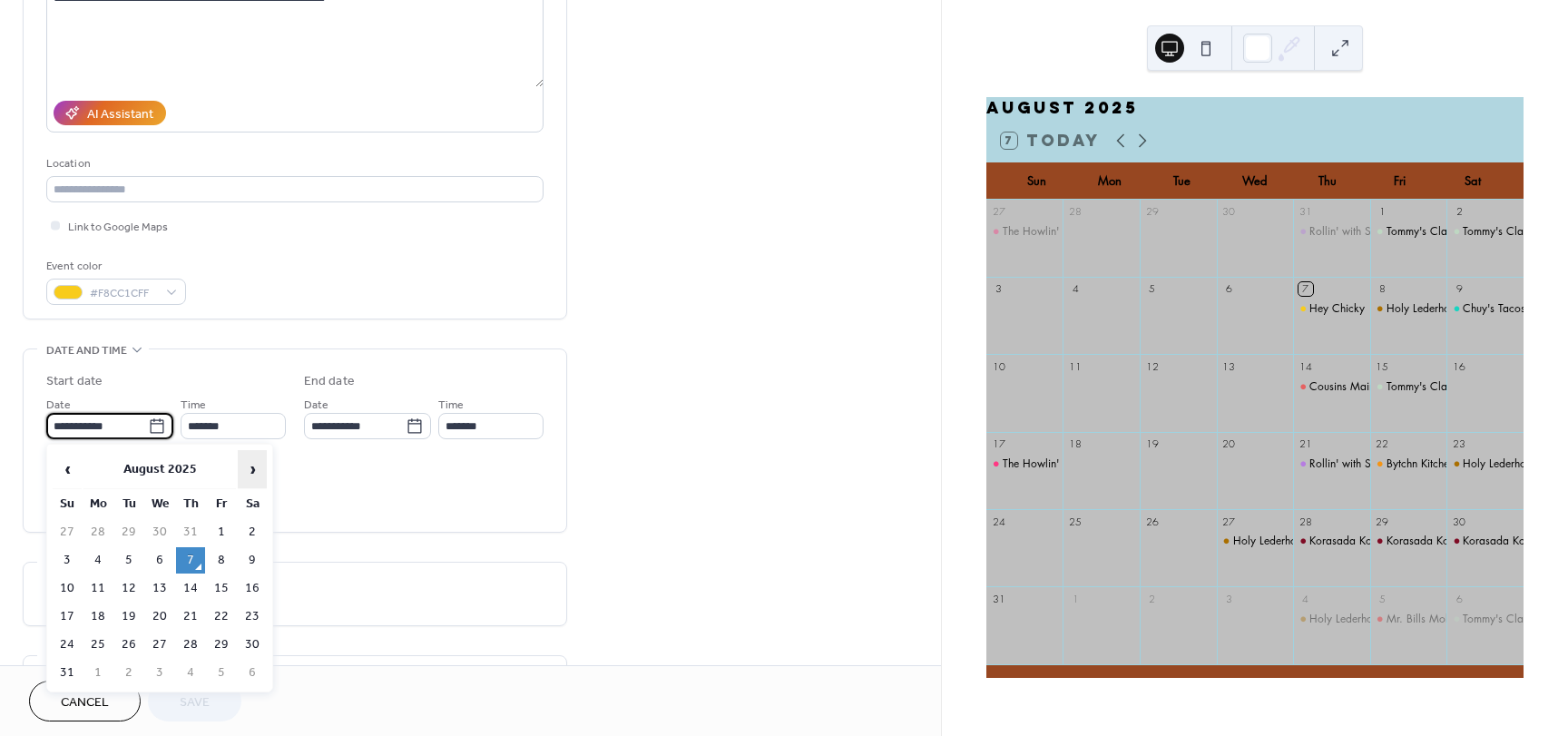 click on "›" at bounding box center [252, 469] 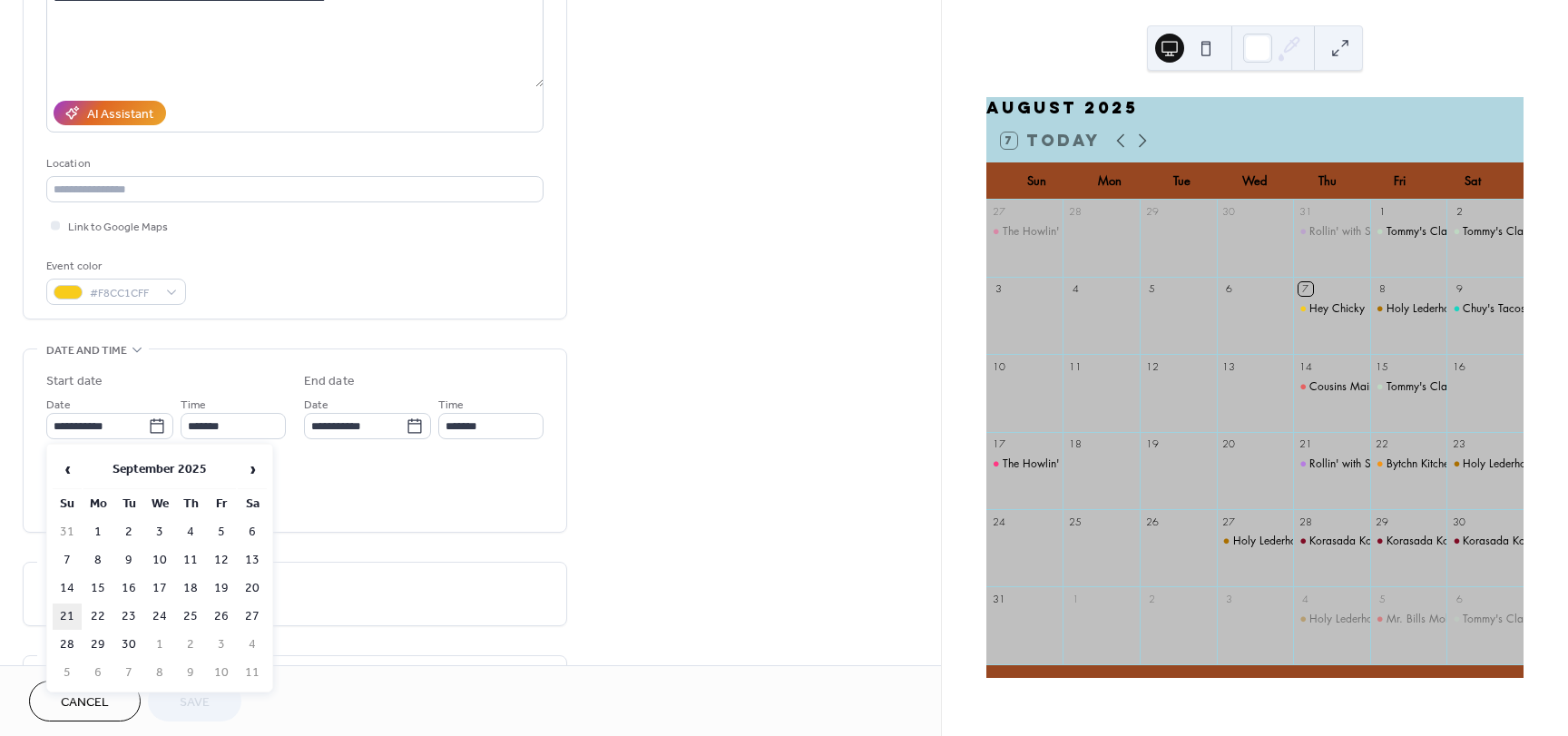 click on "21" at bounding box center (67, 616) 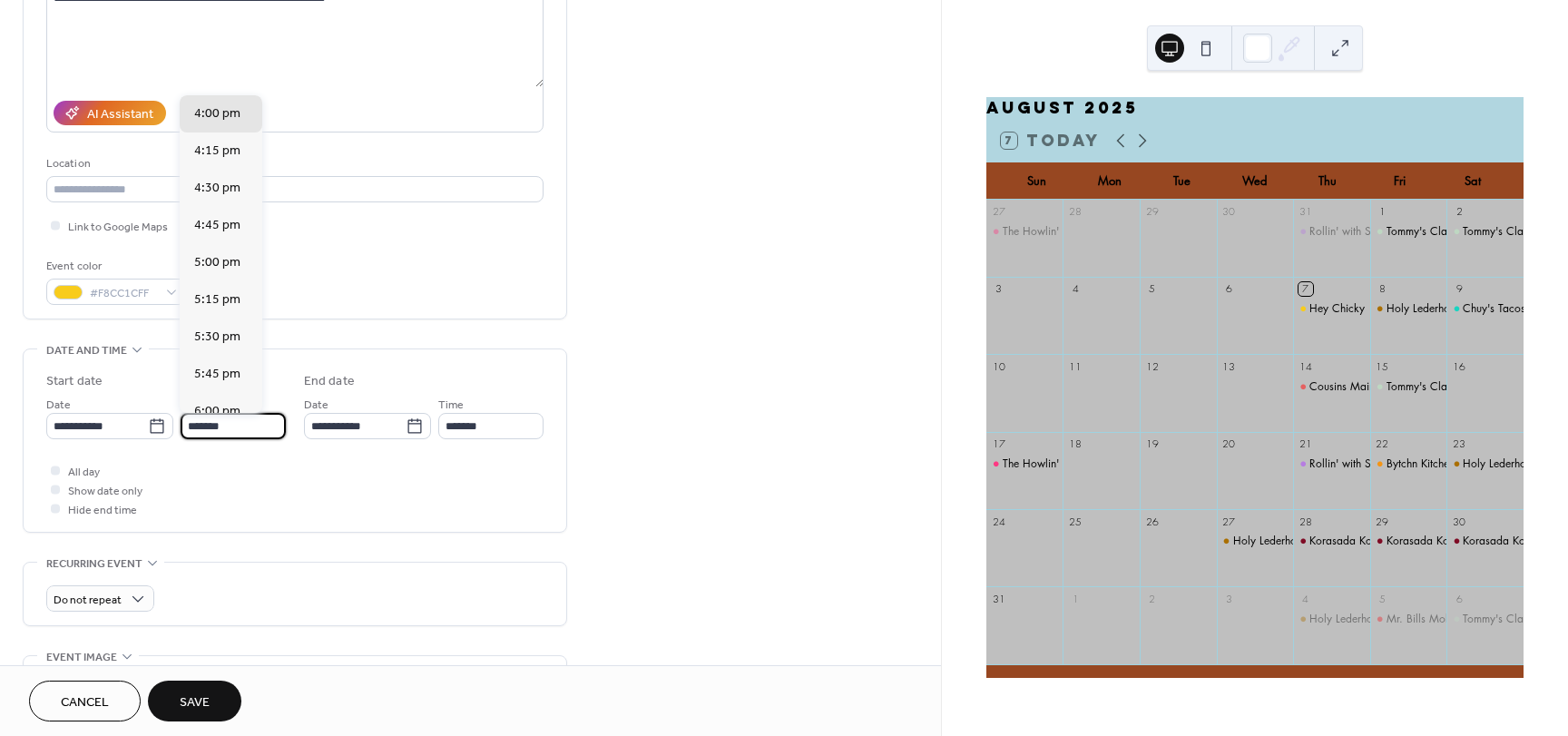 drag, startPoint x: 191, startPoint y: 424, endPoint x: 181, endPoint y: 427, distance: 10.440307 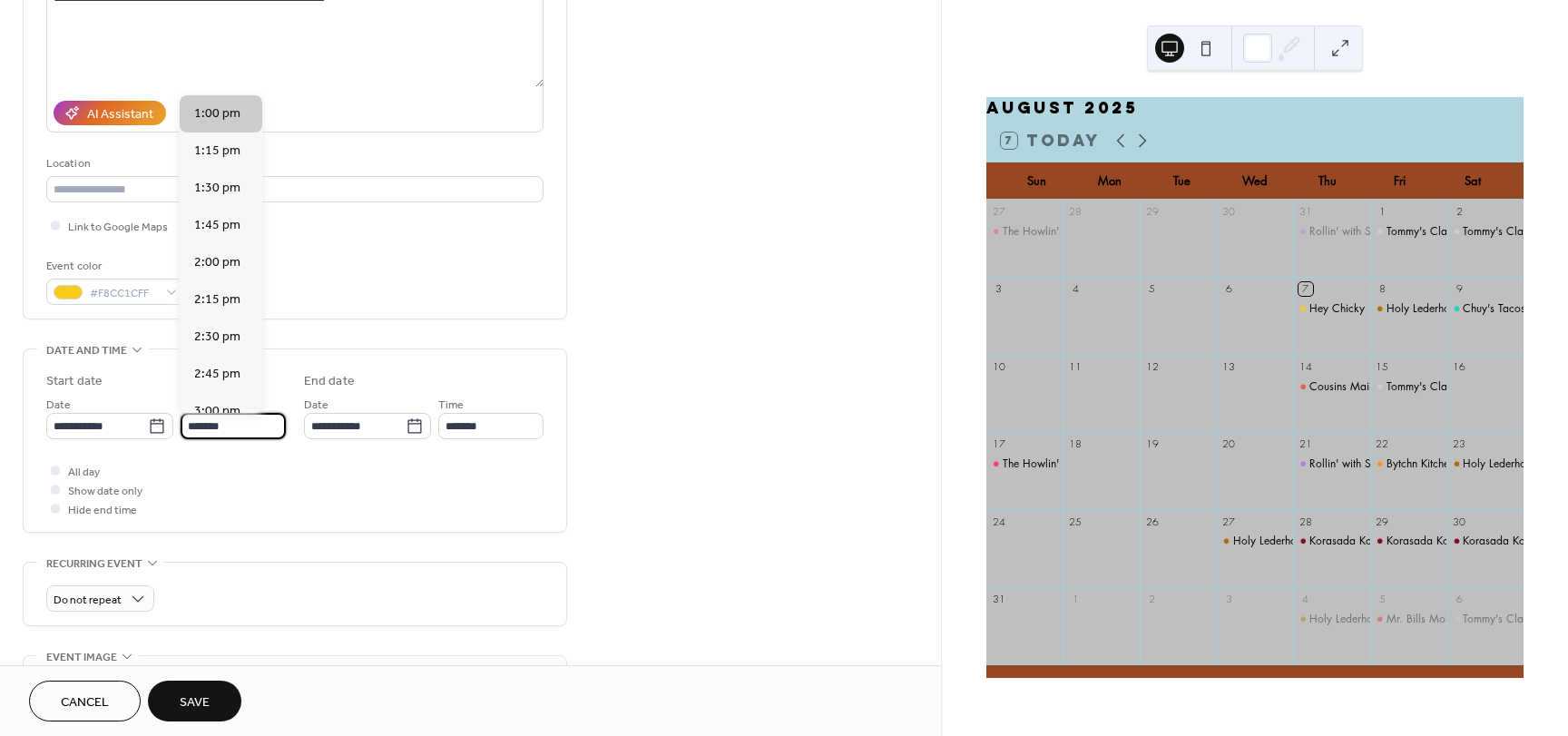 type on "*******" 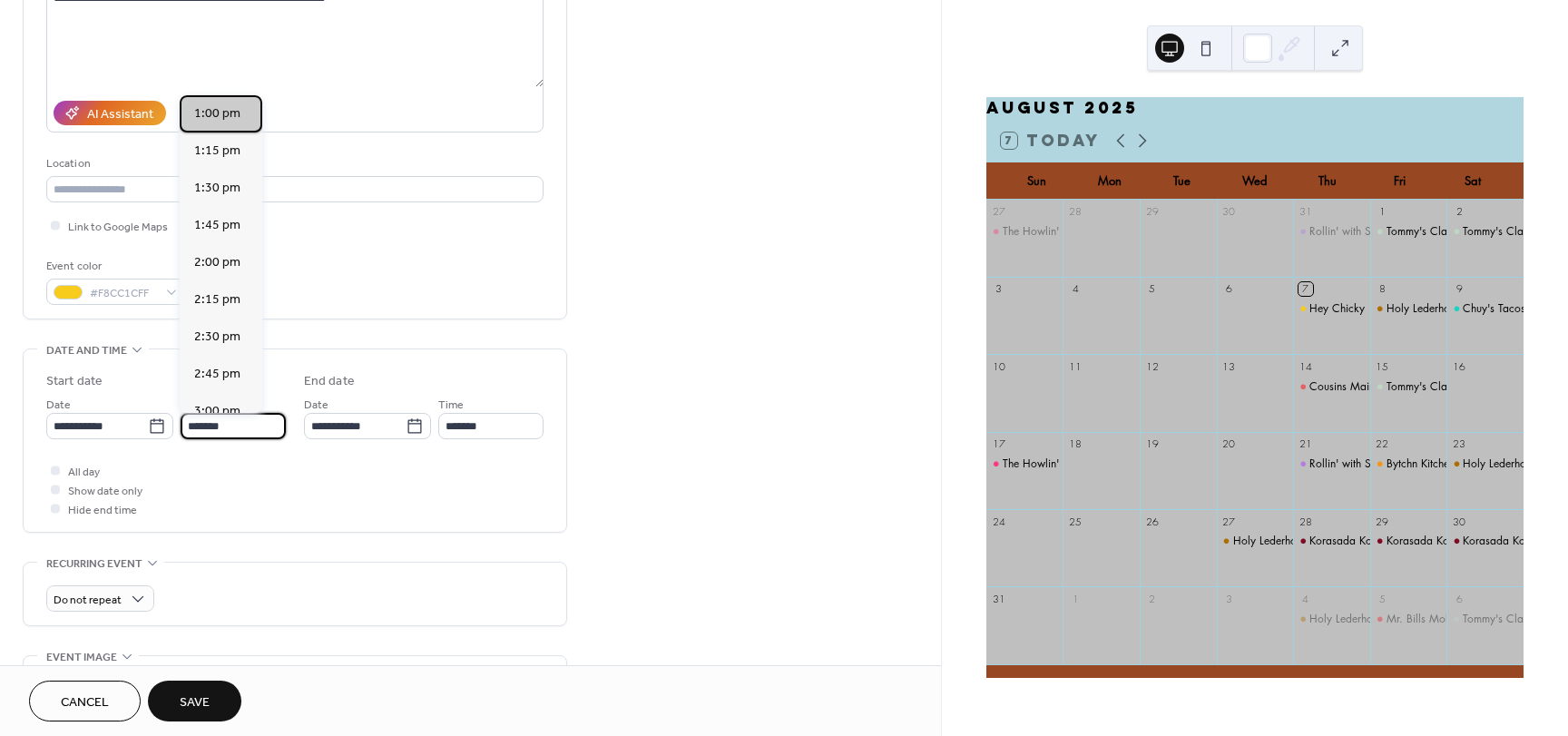 click on "1:00 pm" at bounding box center [220, 113] 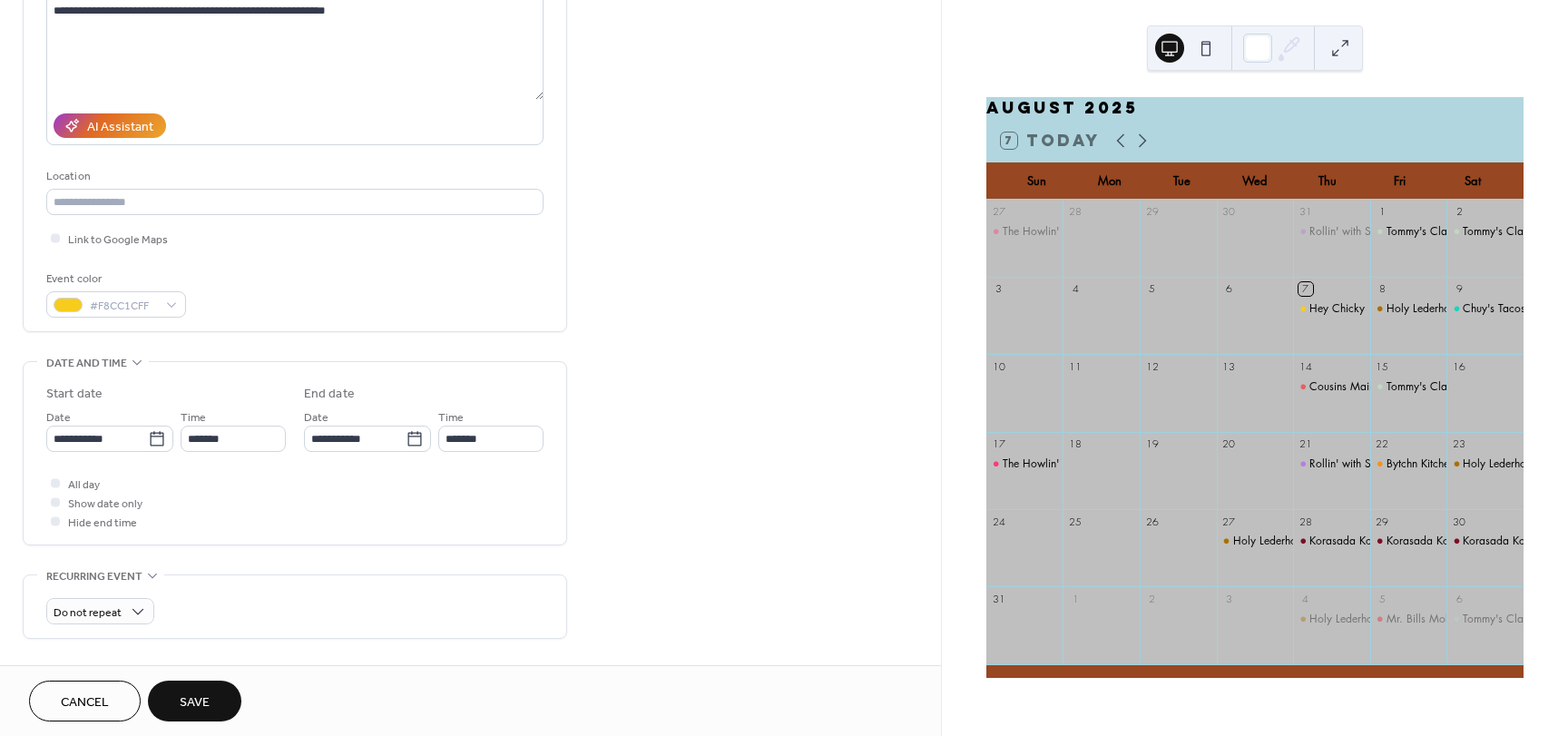 scroll, scrollTop: 242, scrollLeft: 0, axis: vertical 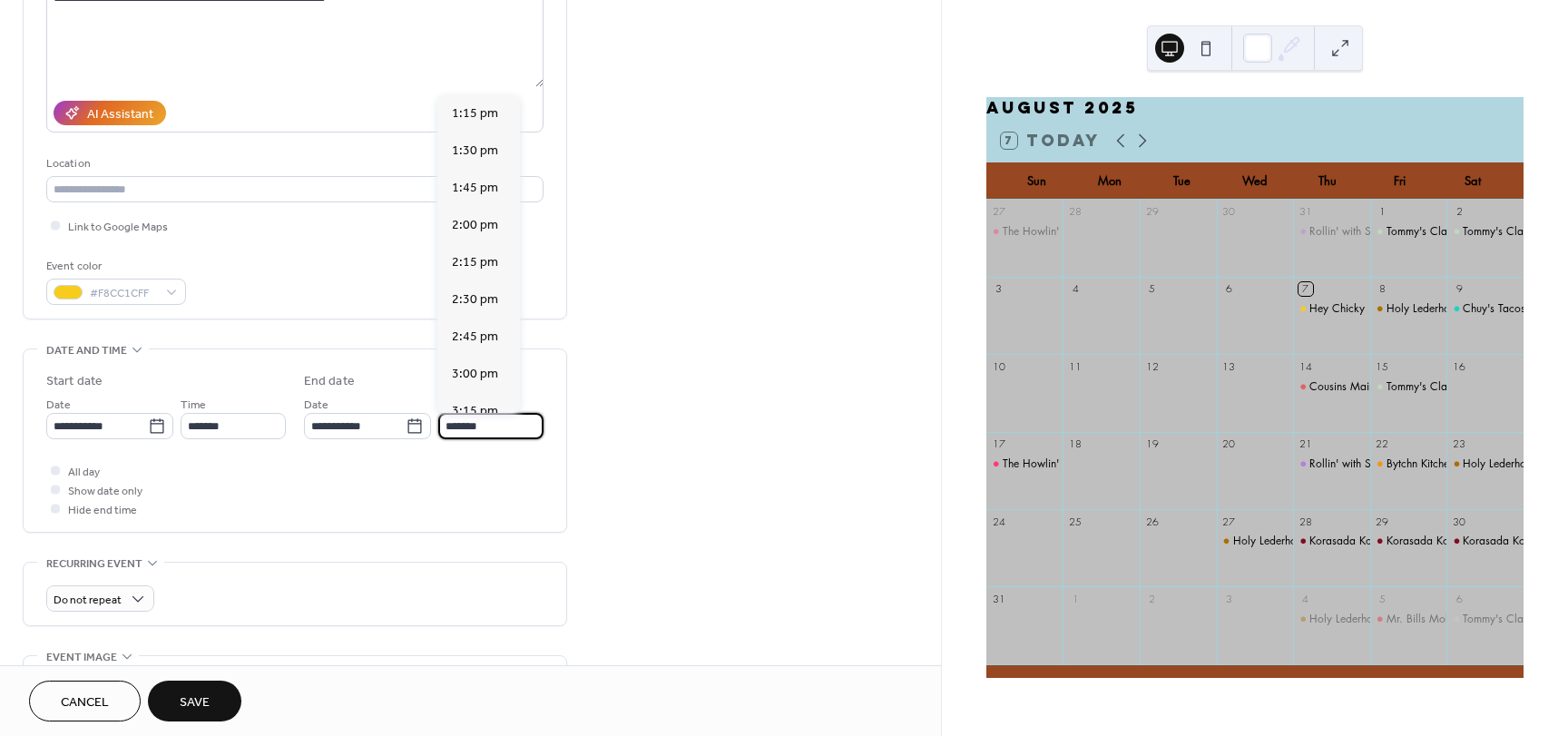 click on "*******" at bounding box center [491, 426] 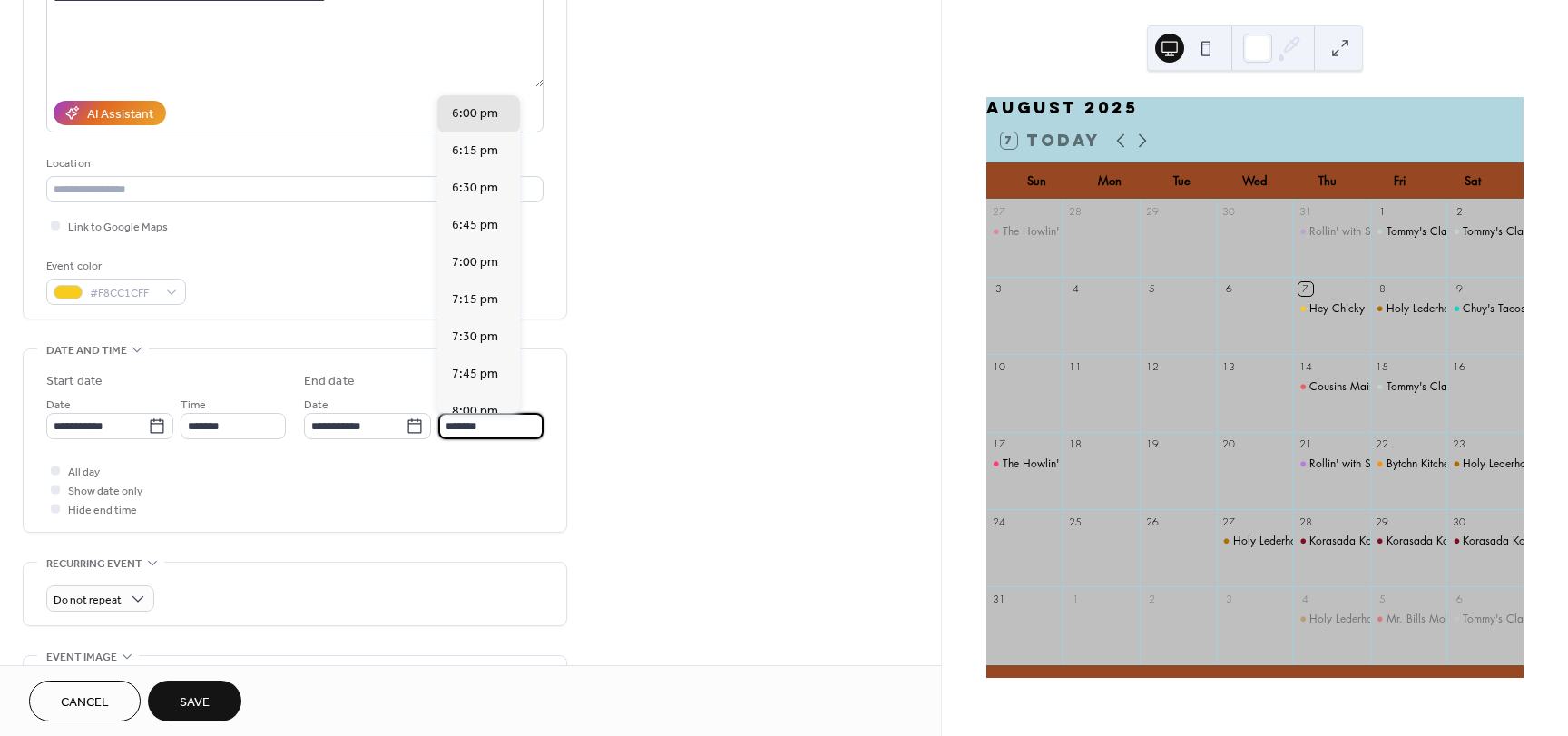 drag, startPoint x: 451, startPoint y: 428, endPoint x: 437, endPoint y: 429, distance: 14.035669 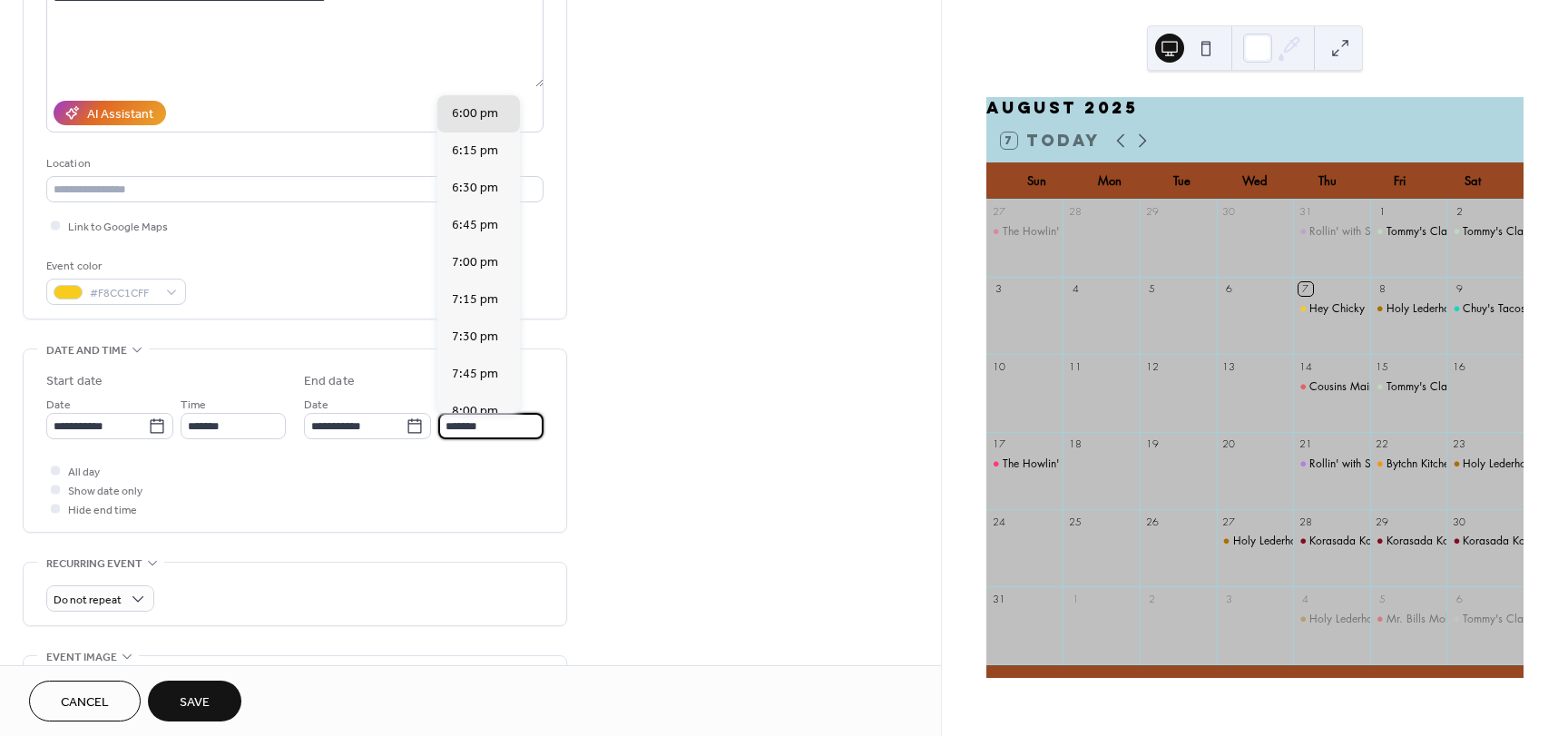 scroll, scrollTop: 409, scrollLeft: 0, axis: vertical 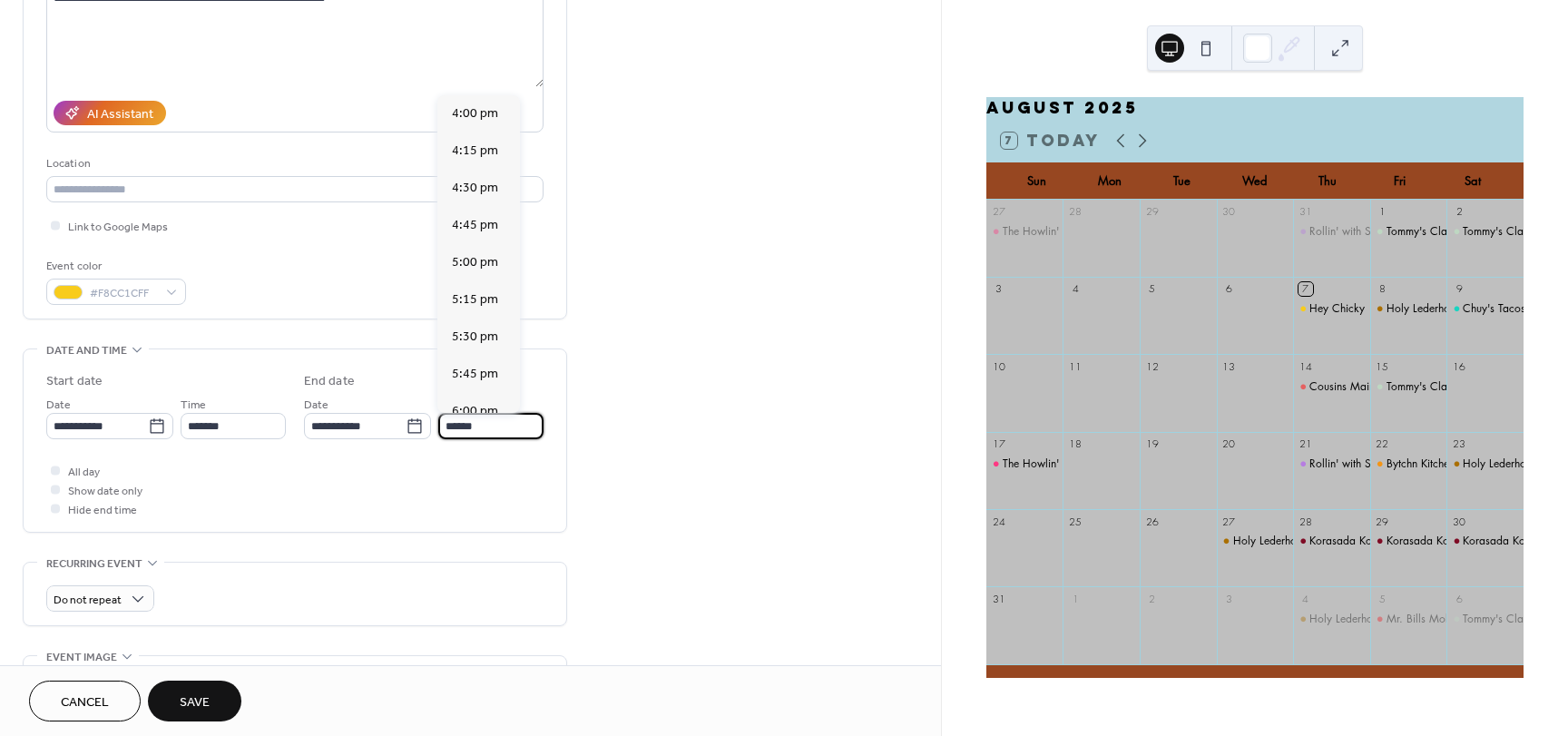 type on "*******" 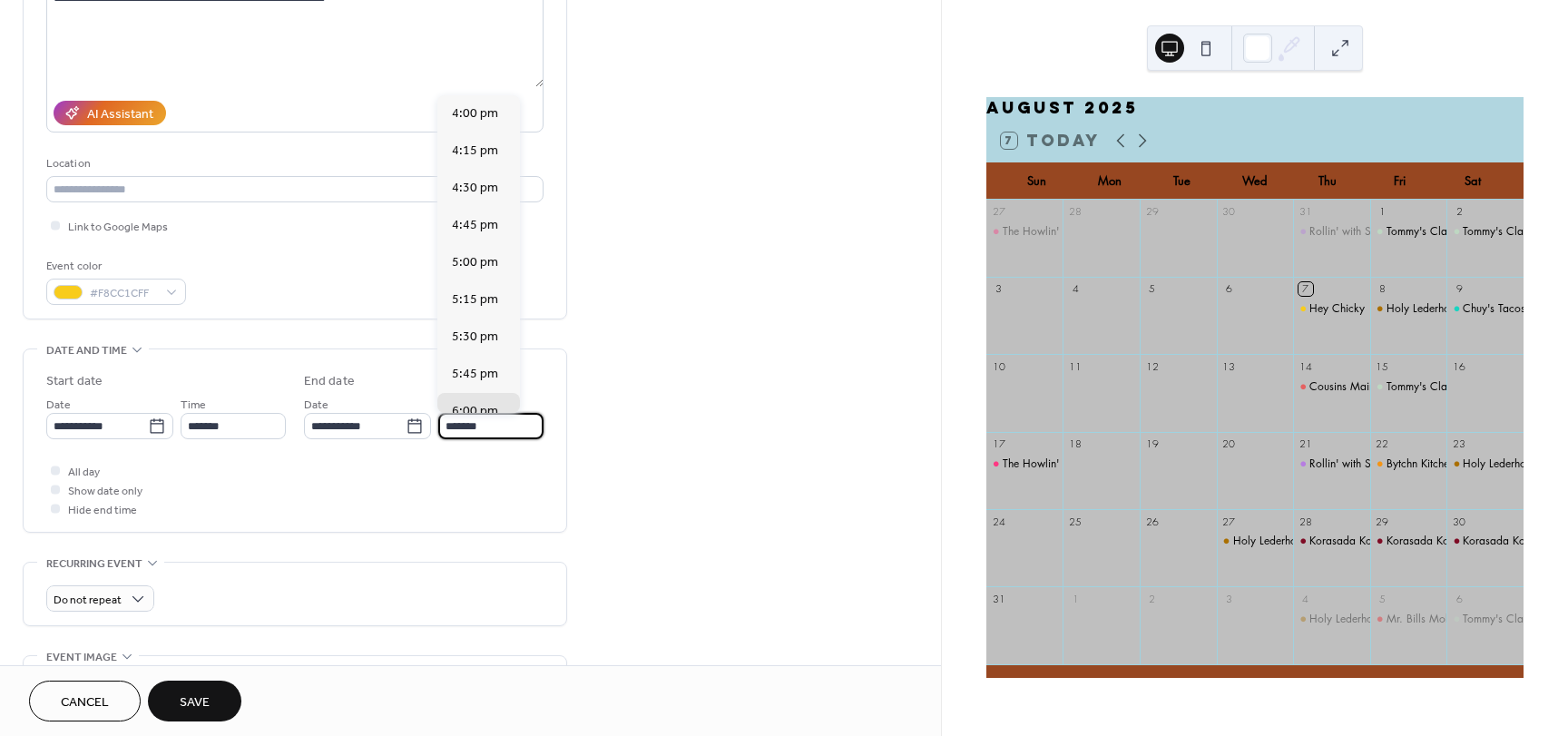 scroll, scrollTop: 707, scrollLeft: 0, axis: vertical 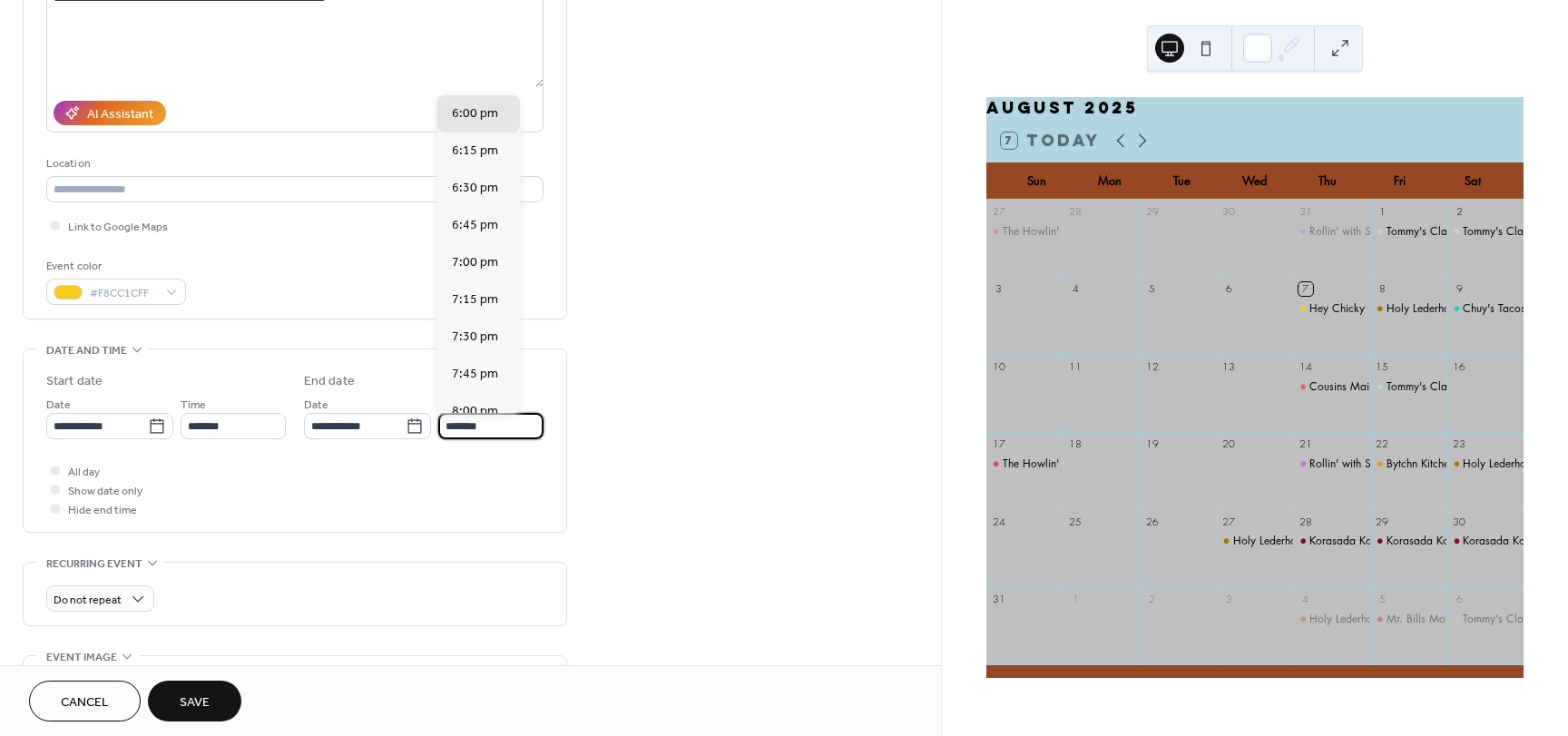 click on "**********" at bounding box center [295, 445] 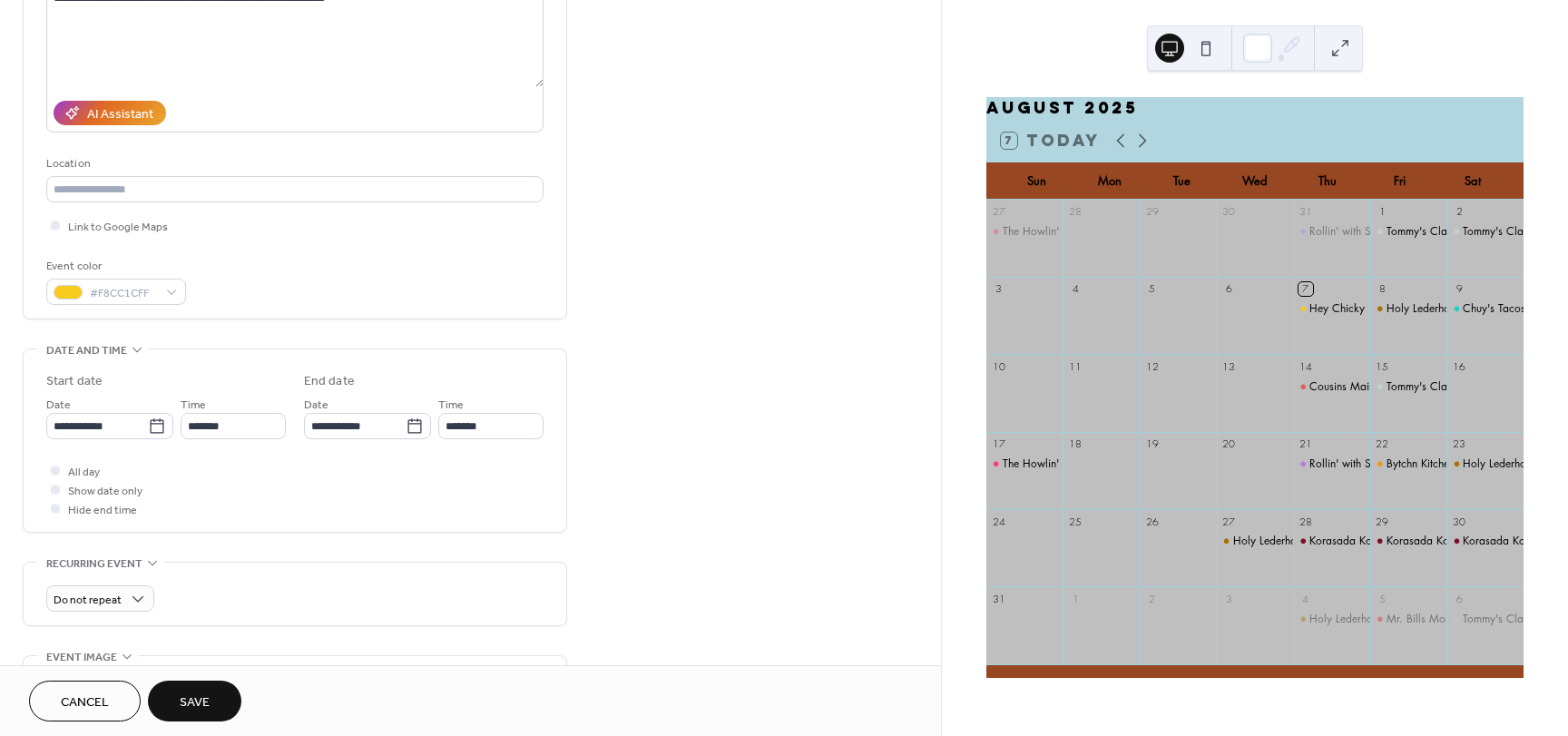 click on "Save" at bounding box center (194, 701) 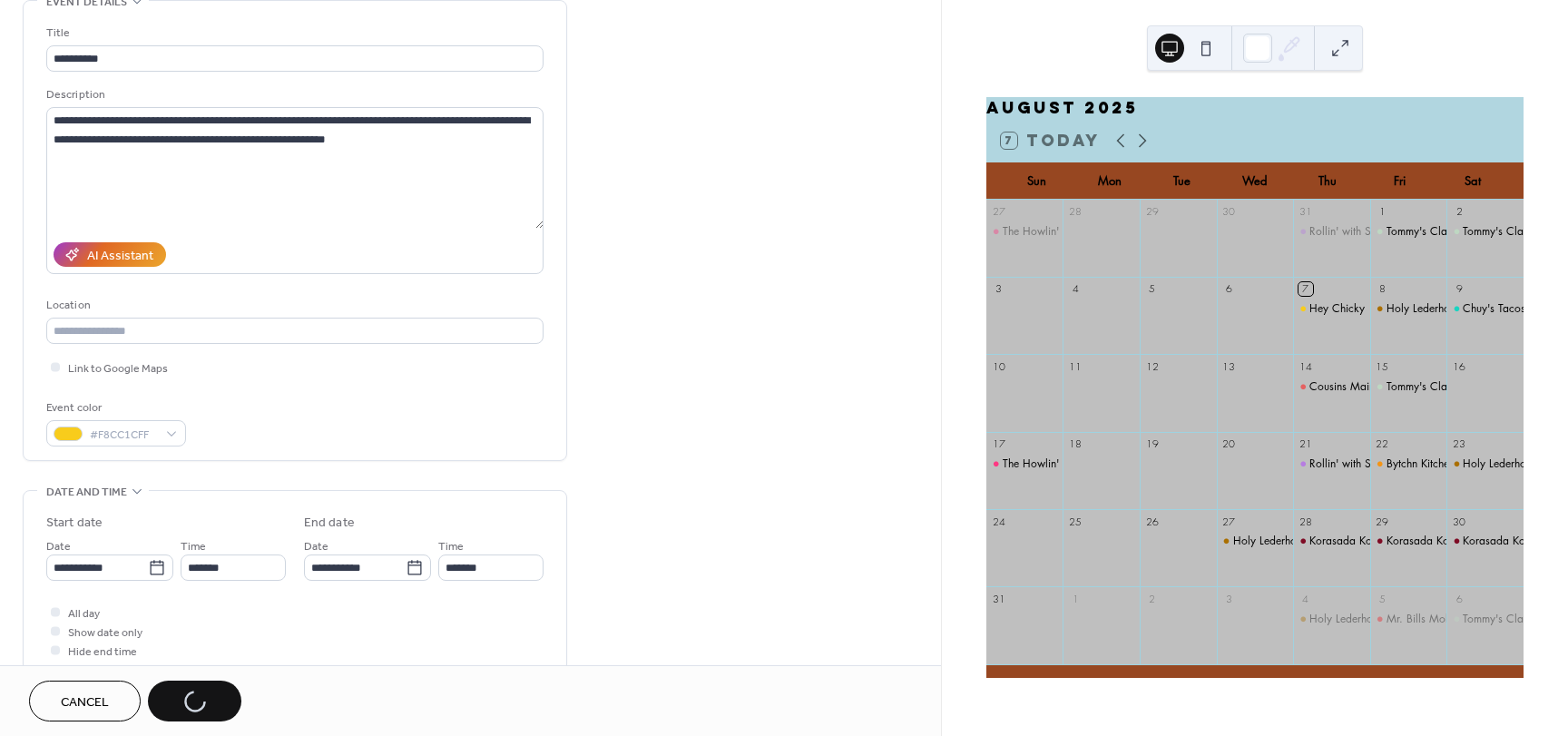 scroll, scrollTop: 0, scrollLeft: 0, axis: both 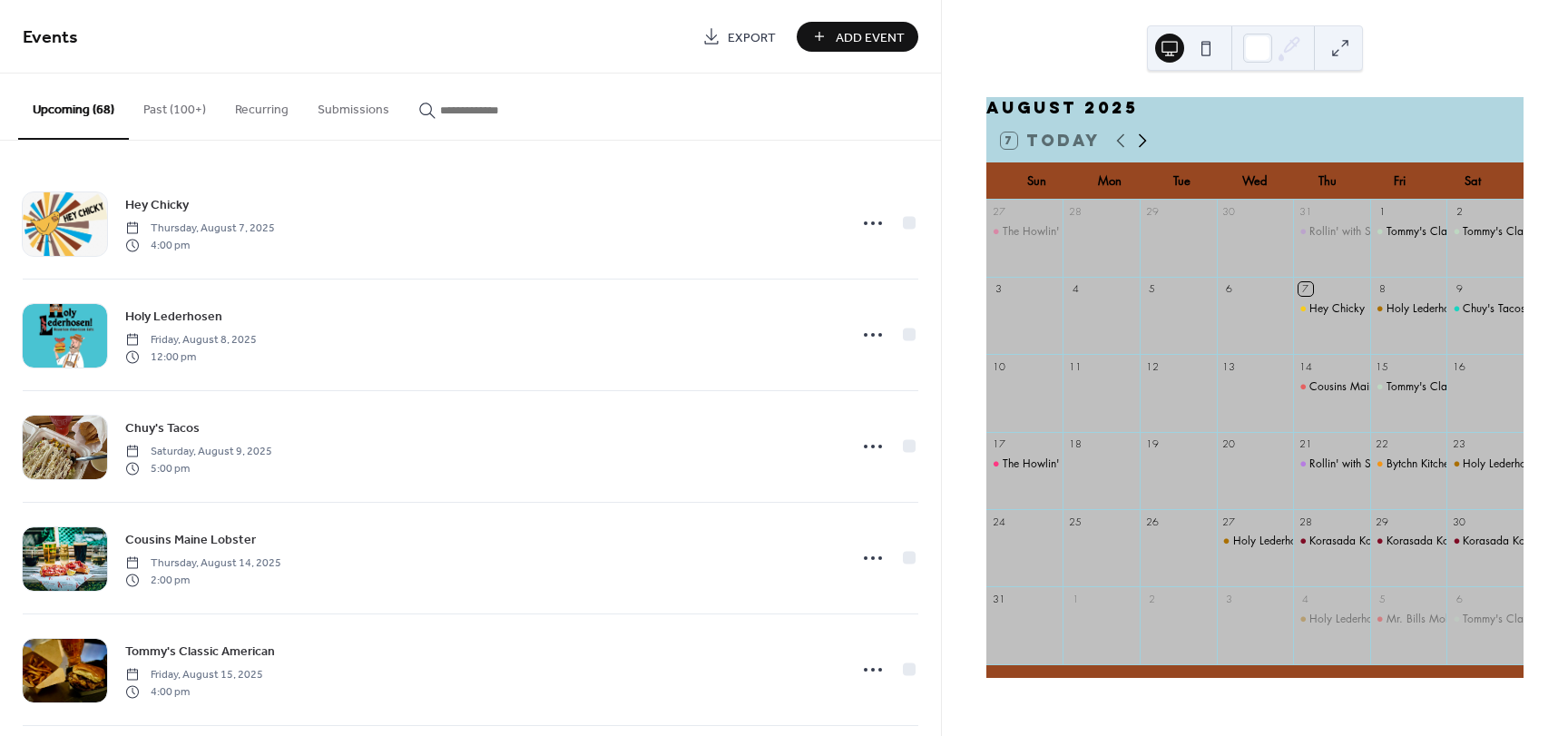 click 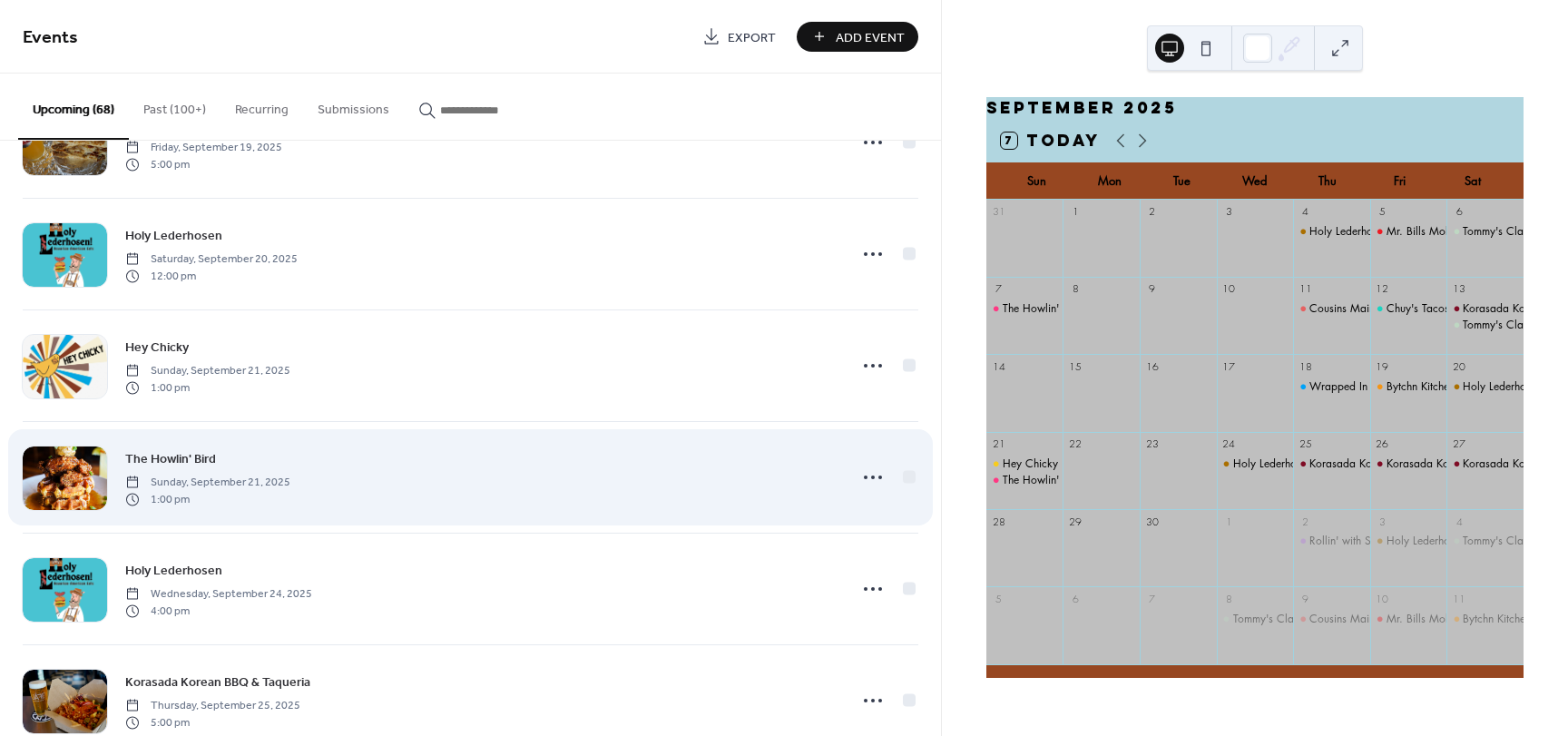 scroll, scrollTop: 2541, scrollLeft: 0, axis: vertical 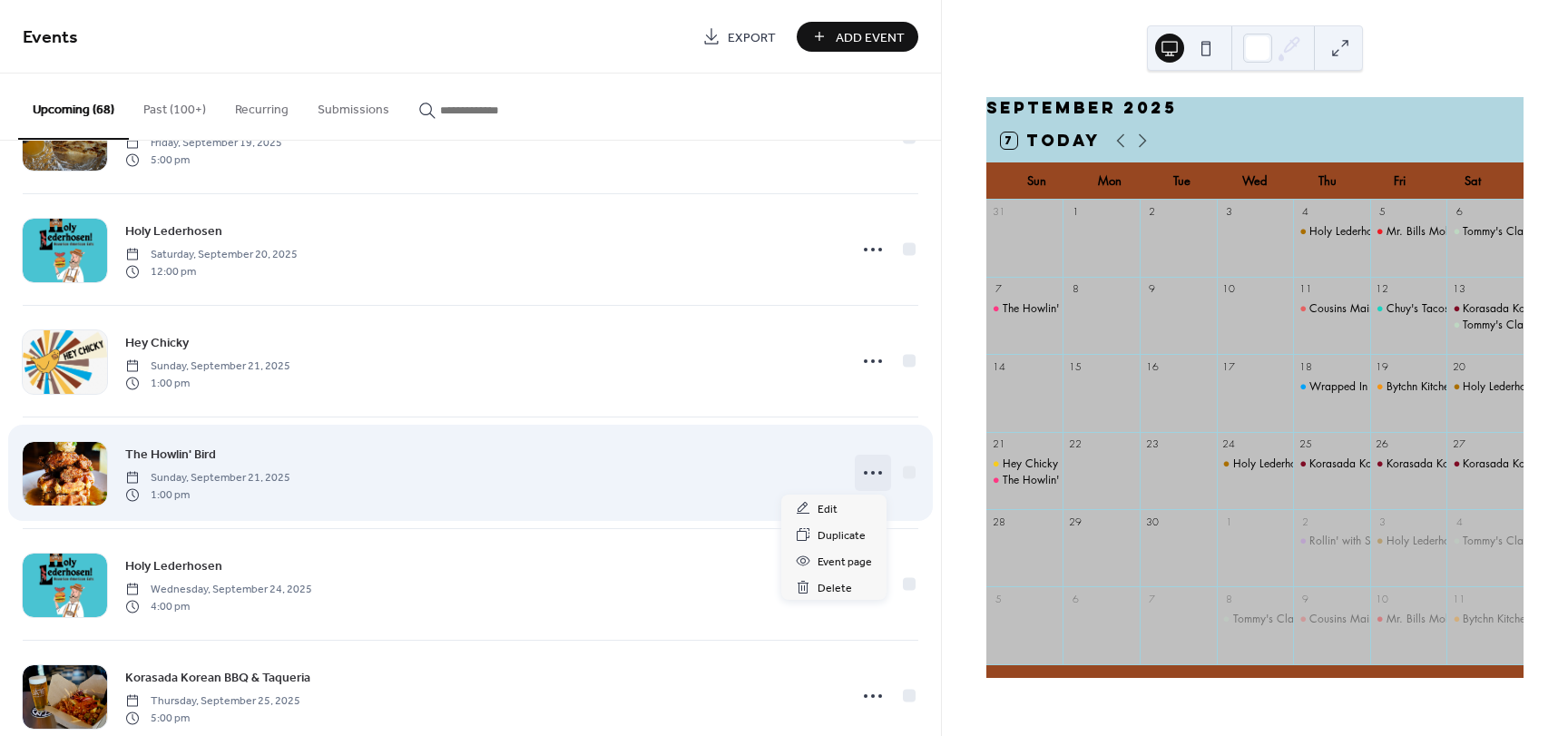 click 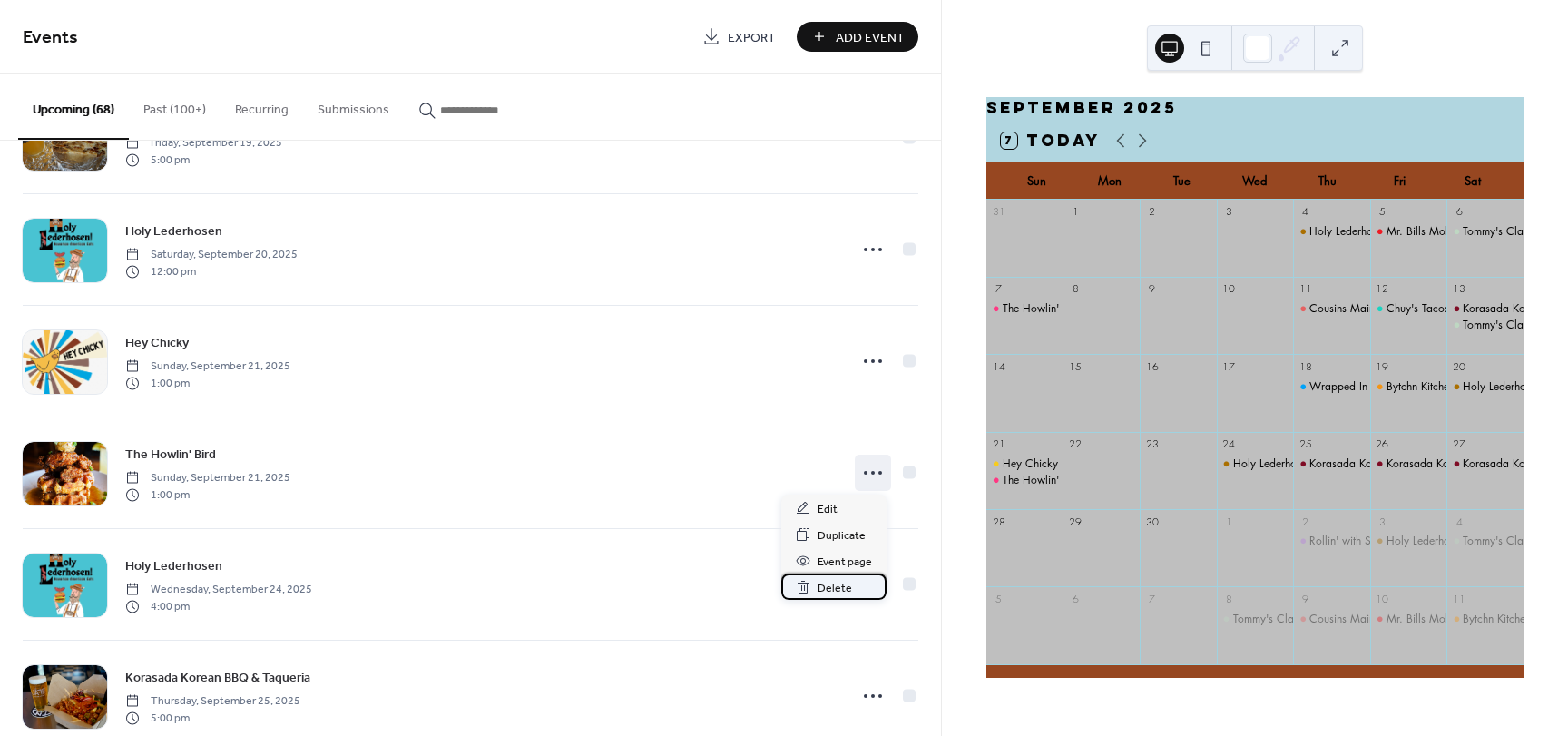click on "Delete" at bounding box center [835, 588] 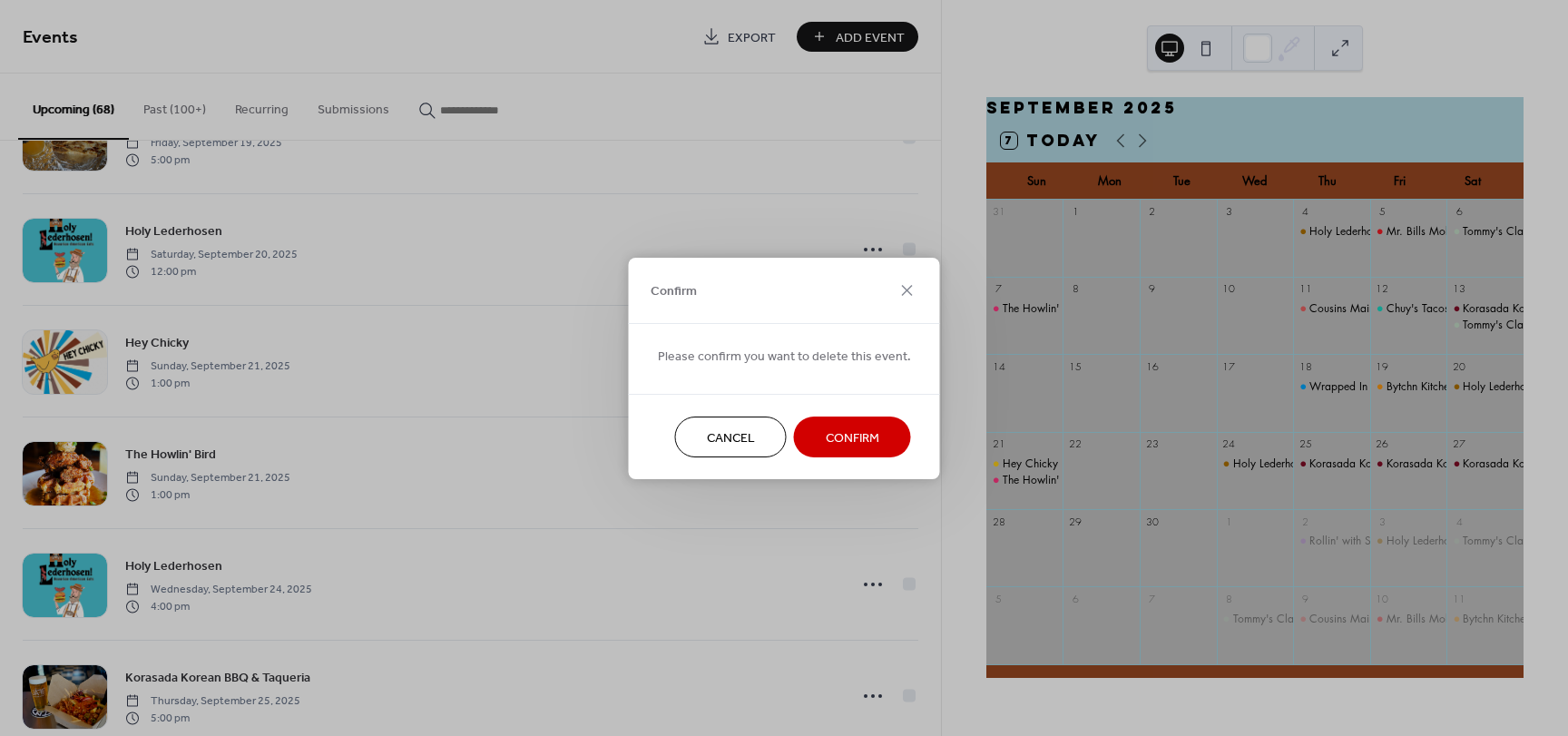 click on "Confirm" at bounding box center [852, 437] 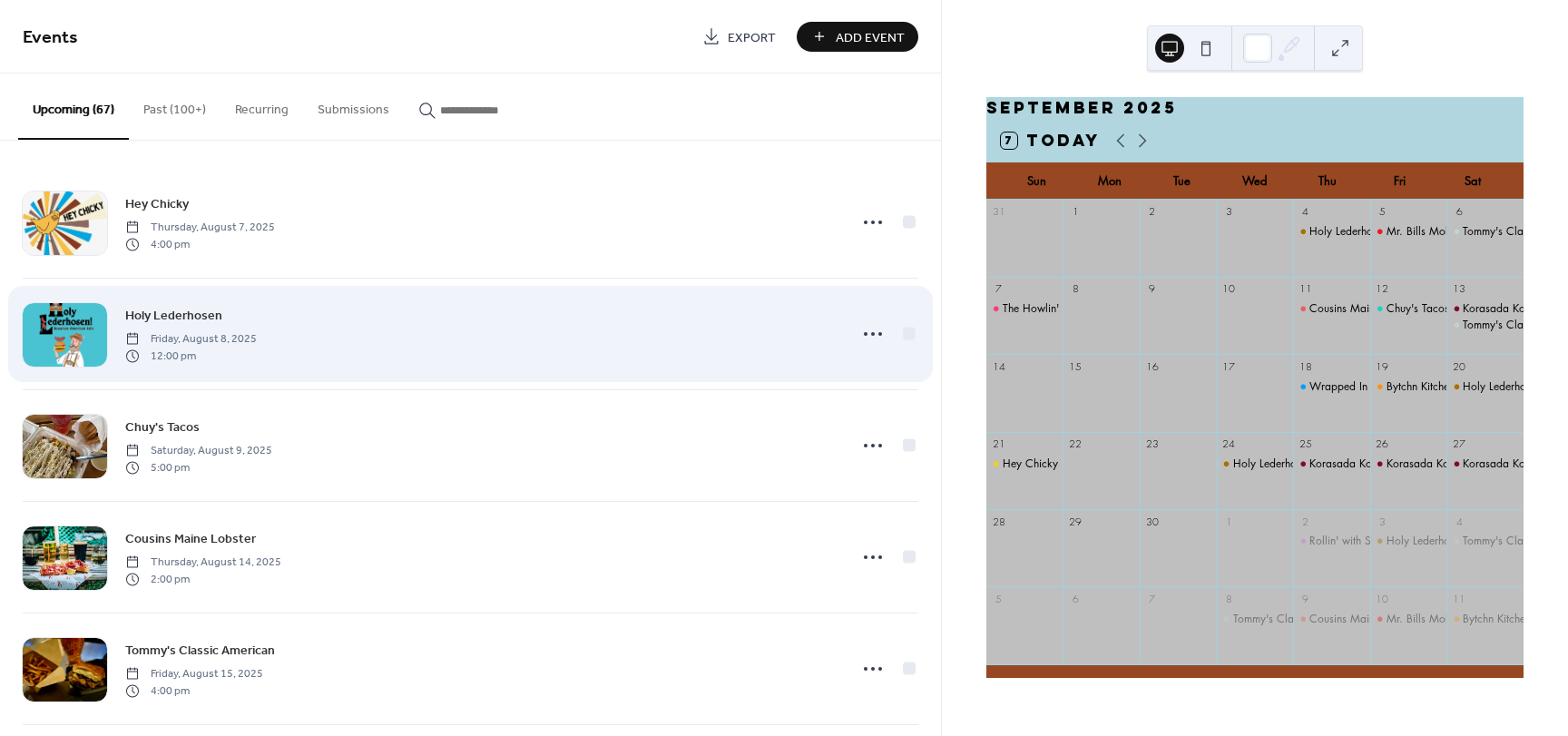 scroll, scrollTop: 0, scrollLeft: 0, axis: both 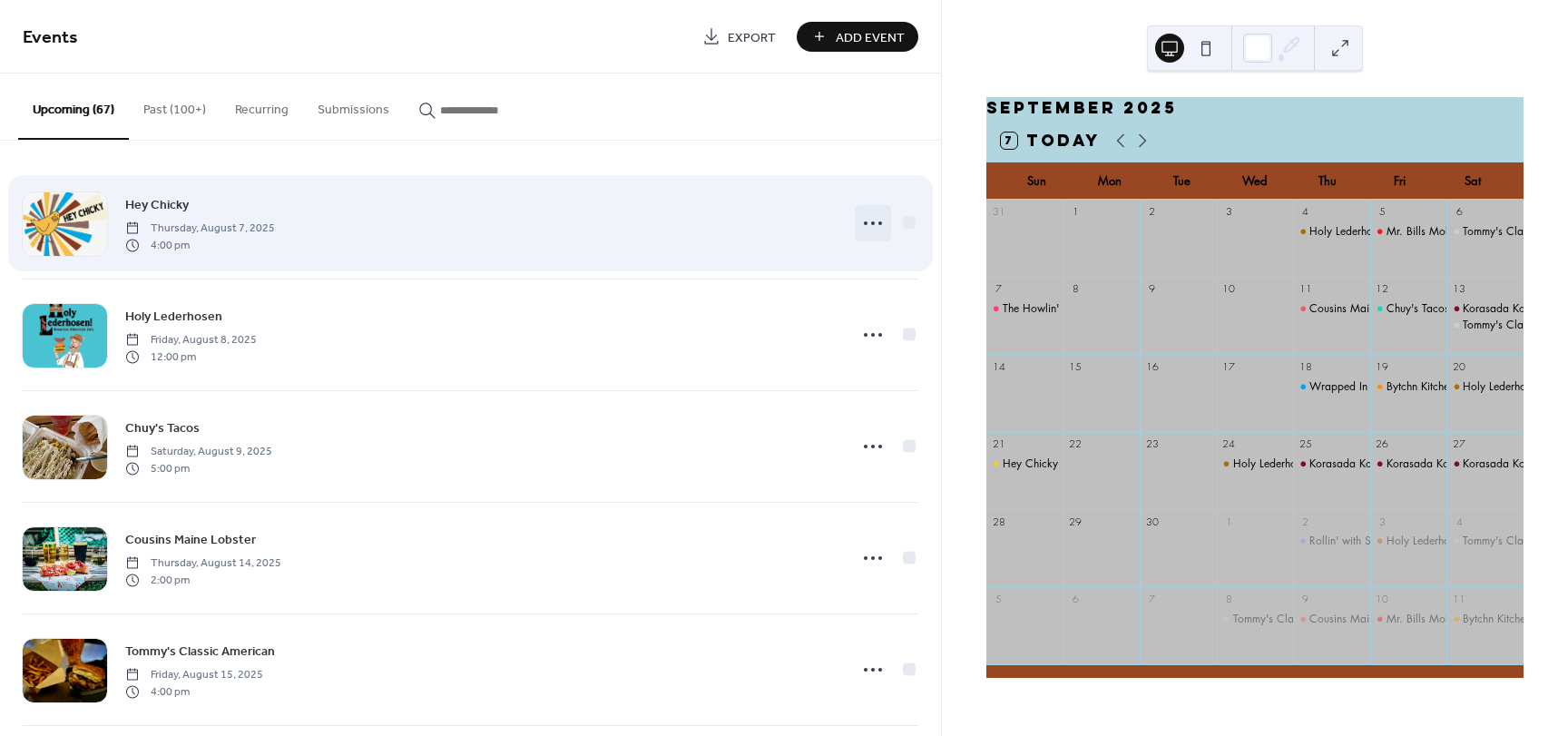 click 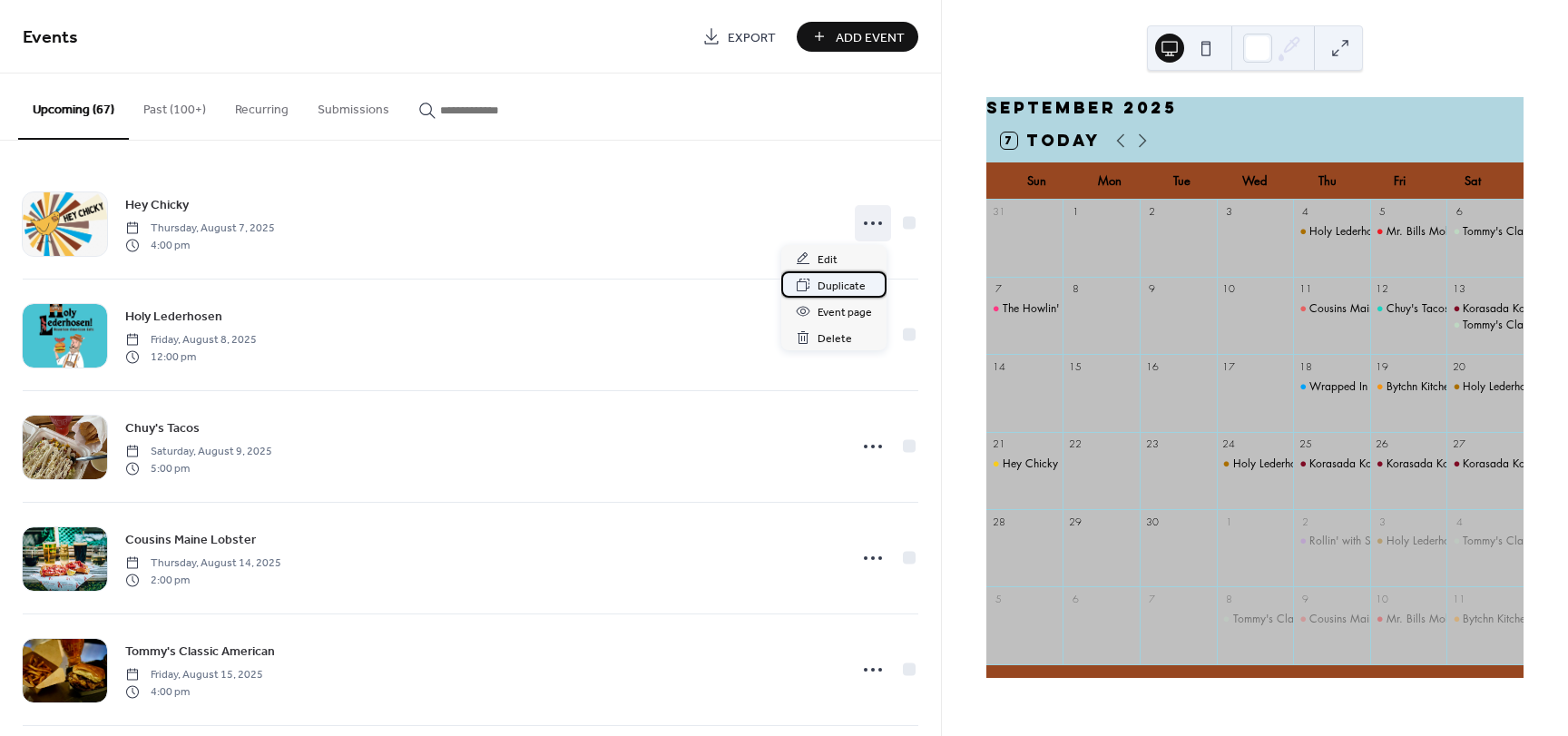 click on "Duplicate" at bounding box center [841, 286] 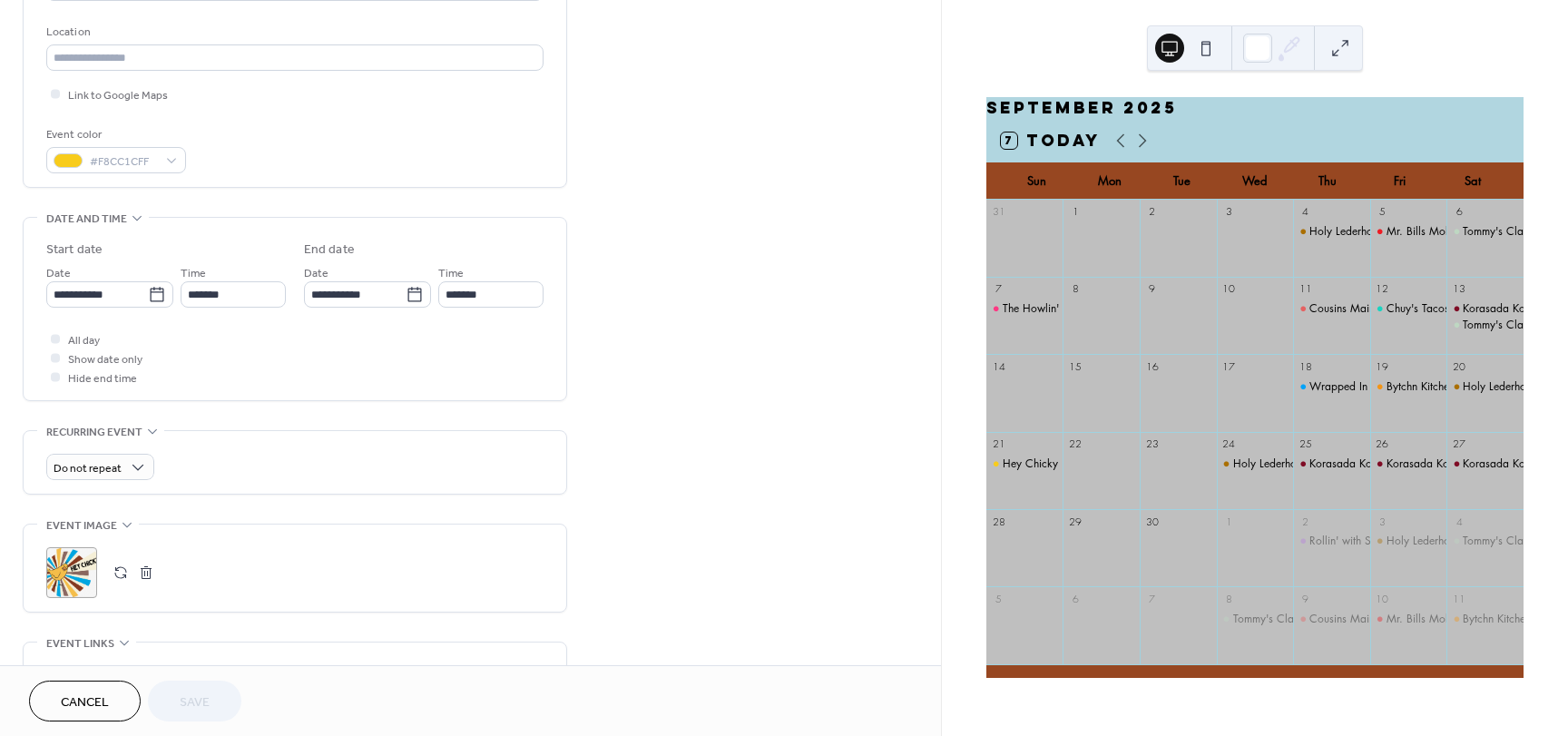 scroll, scrollTop: 363, scrollLeft: 0, axis: vertical 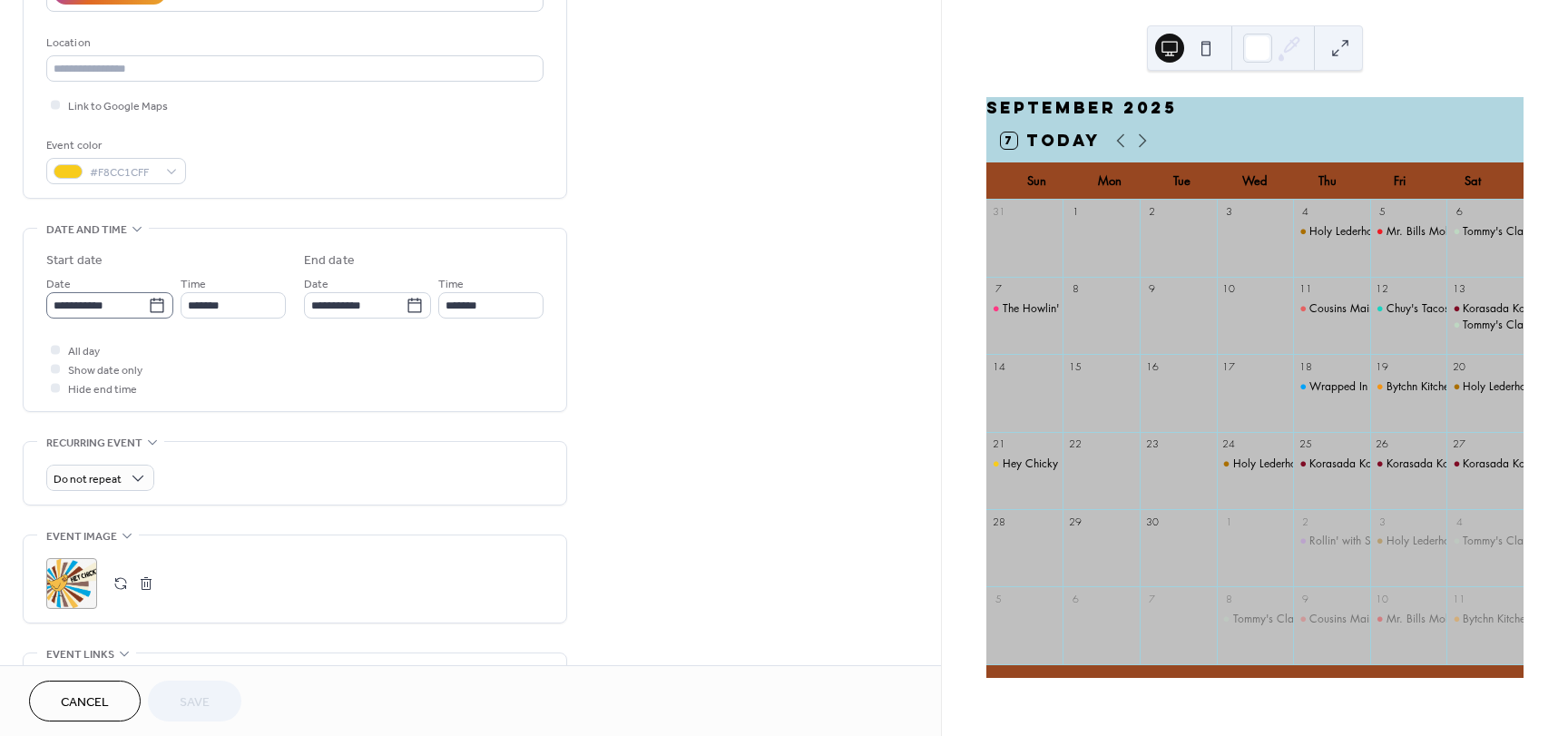click 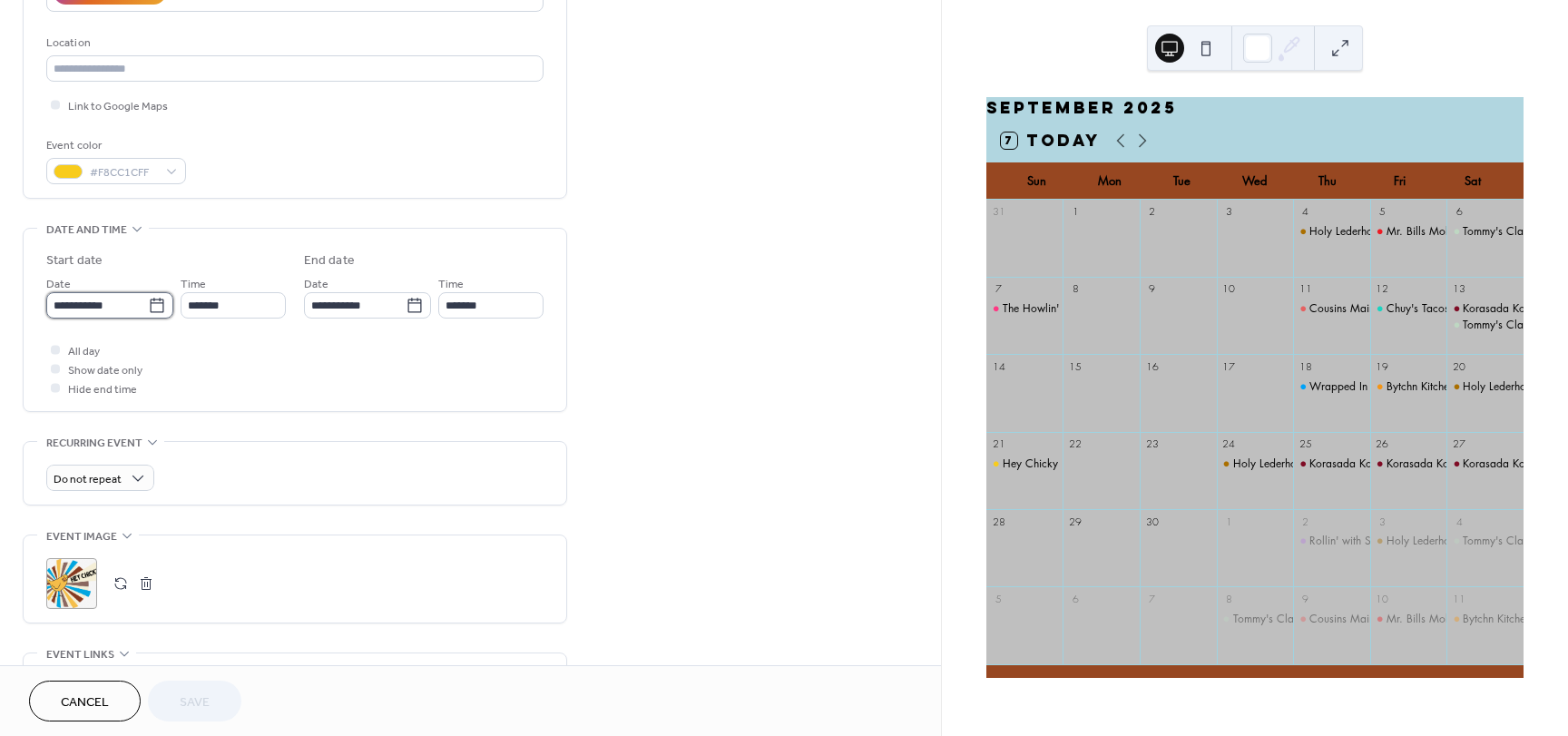 click on "**********" at bounding box center (97, 305) 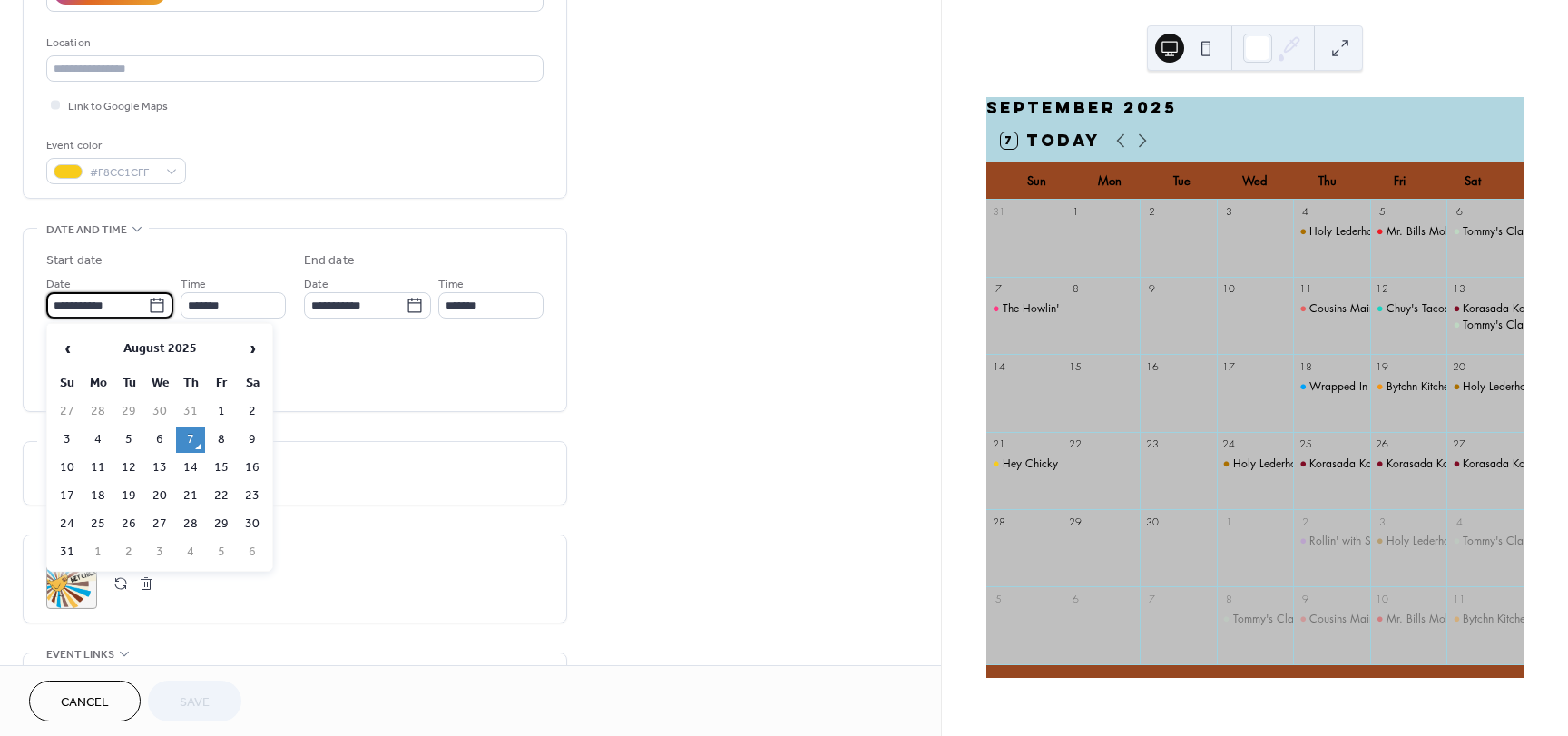 click on "24" at bounding box center [67, 524] 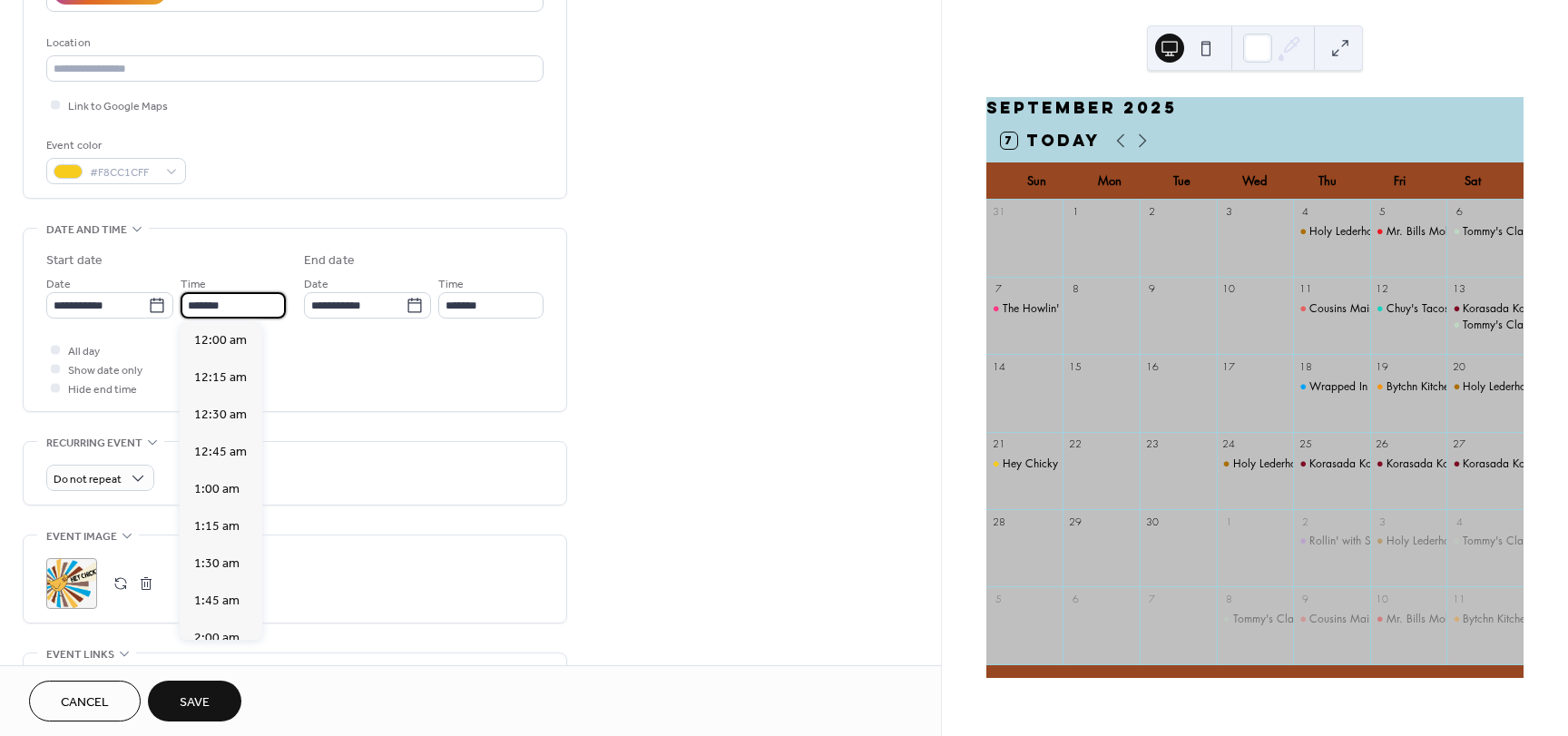scroll, scrollTop: 2381, scrollLeft: 0, axis: vertical 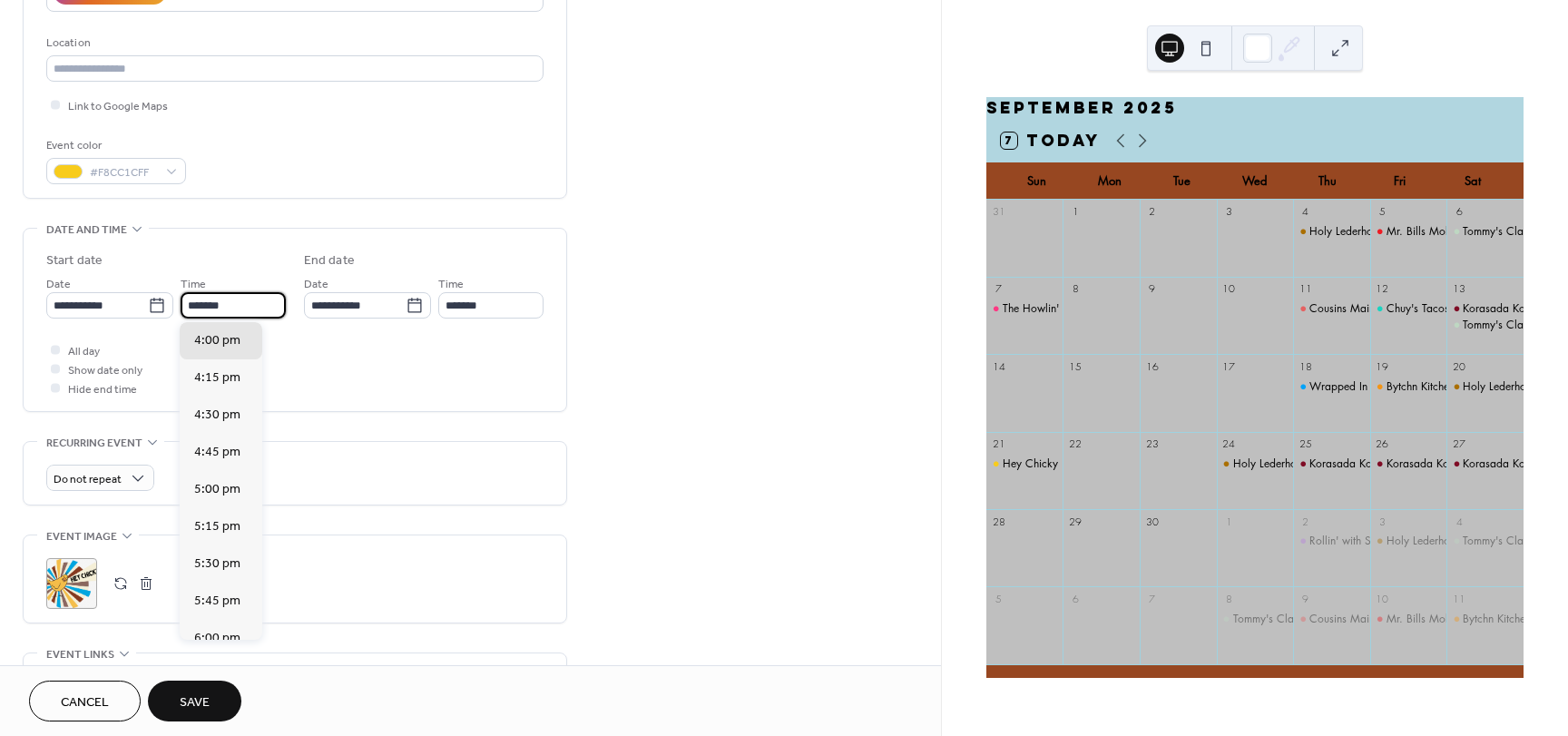 click on "*******" at bounding box center (233, 305) 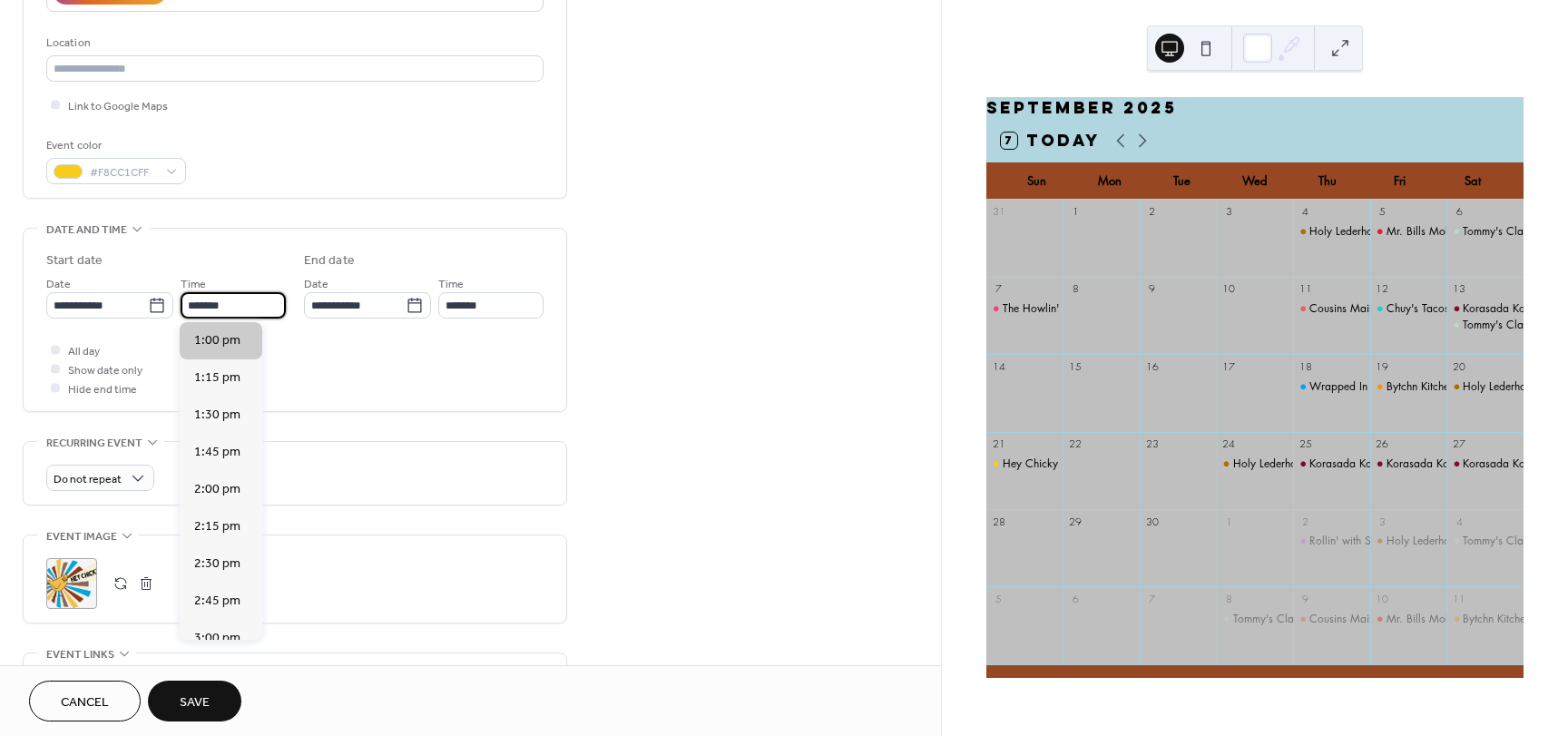 type on "*******" 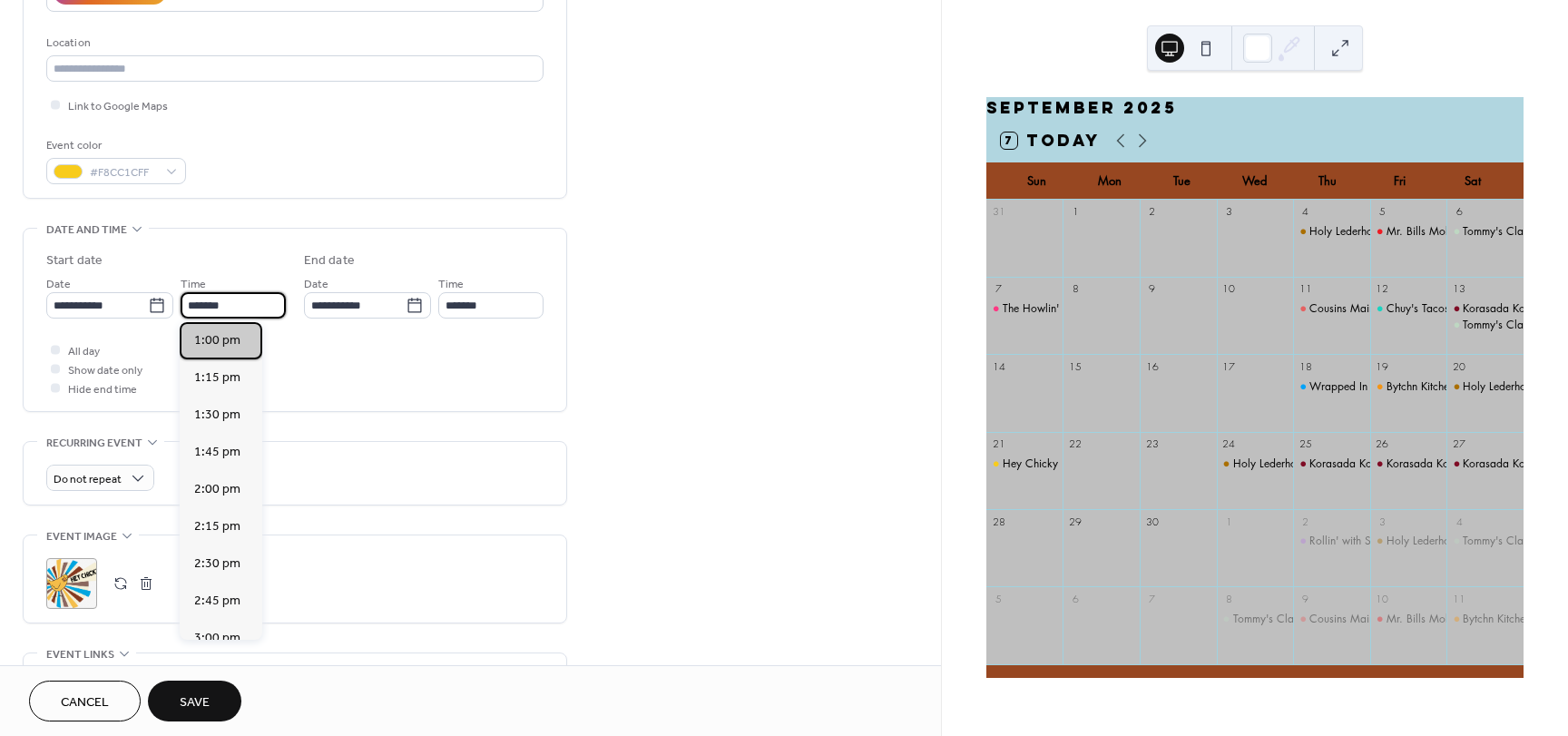 click on "1:00 pm" at bounding box center (217, 340) 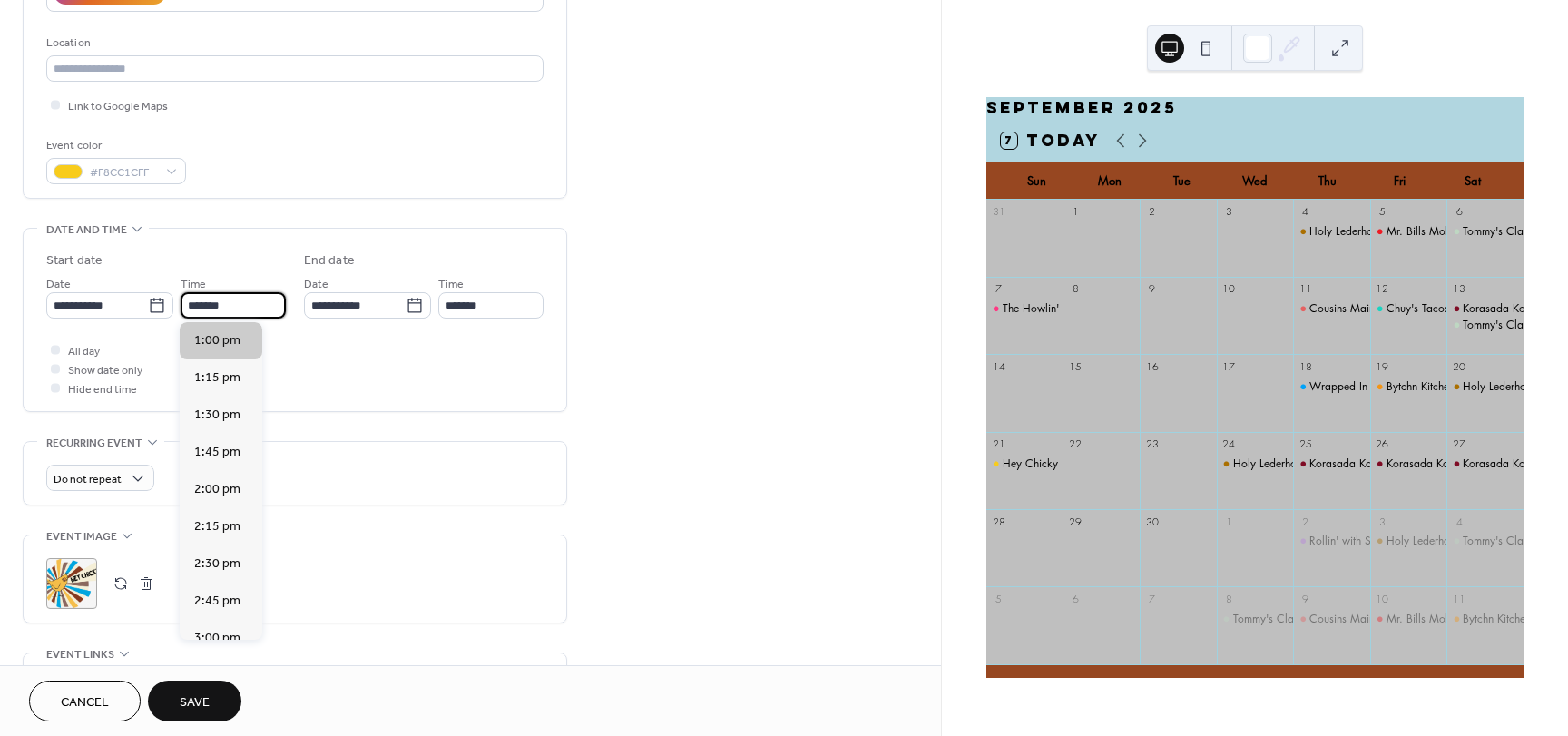 type on "*******" 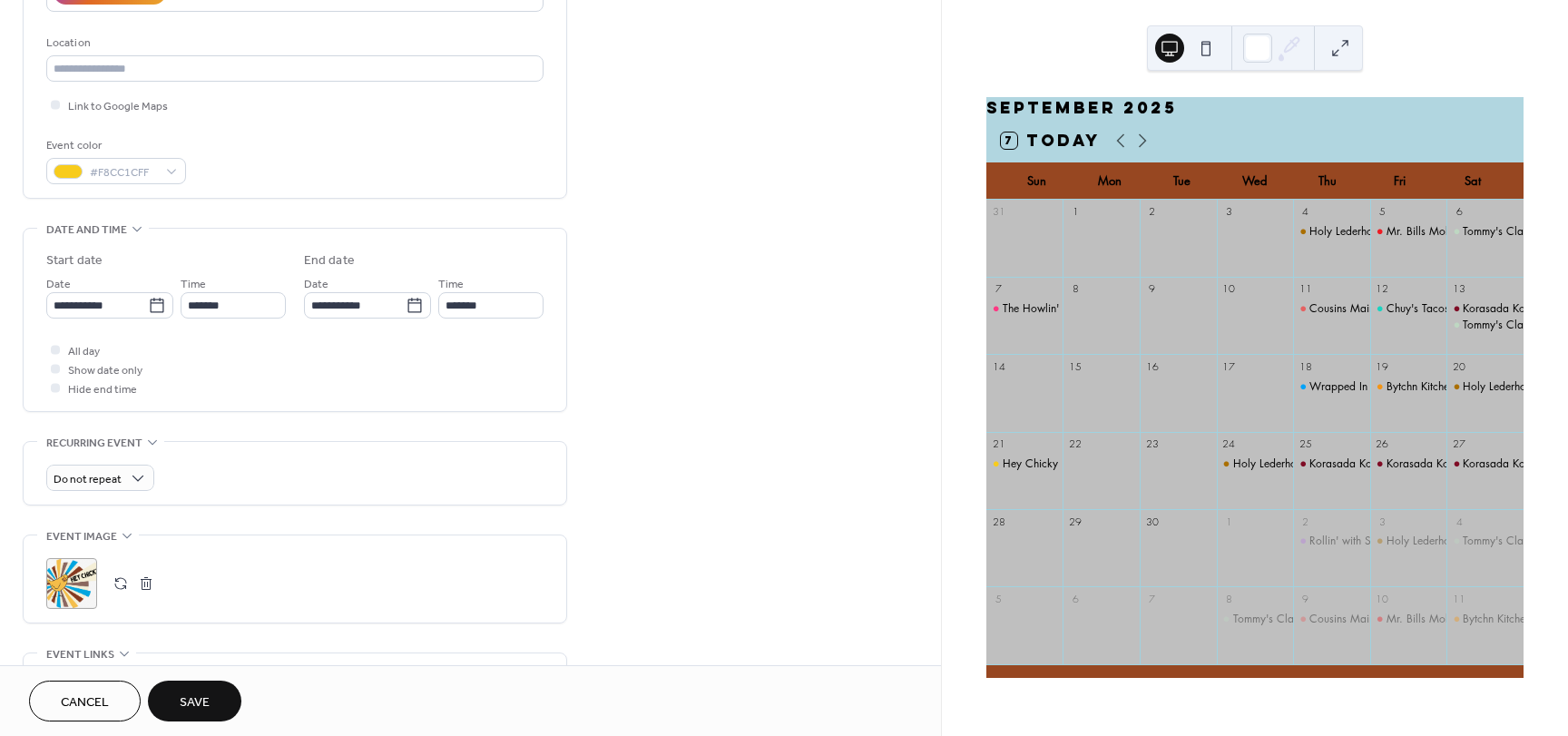 click on "Save" at bounding box center (194, 702) 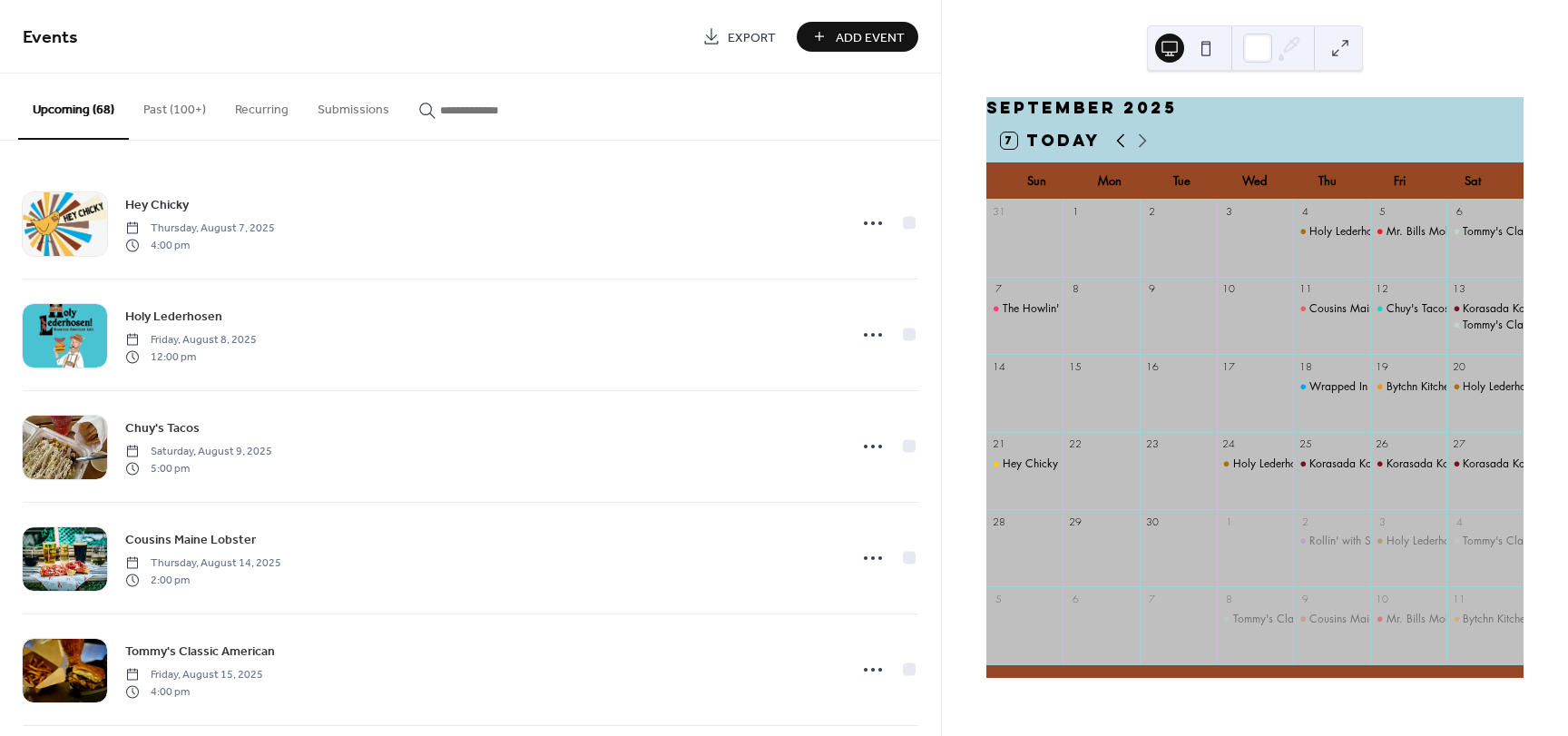 click 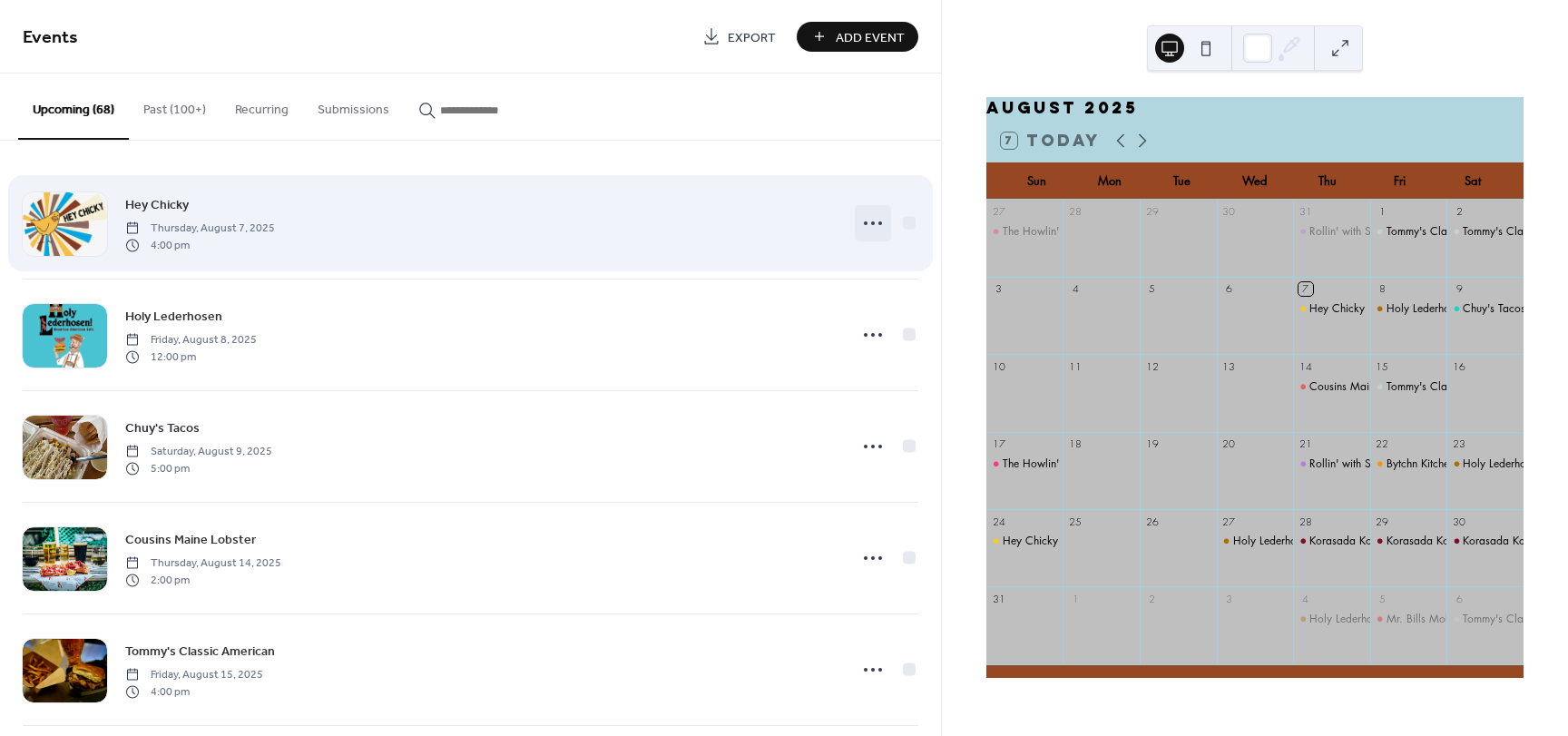 click 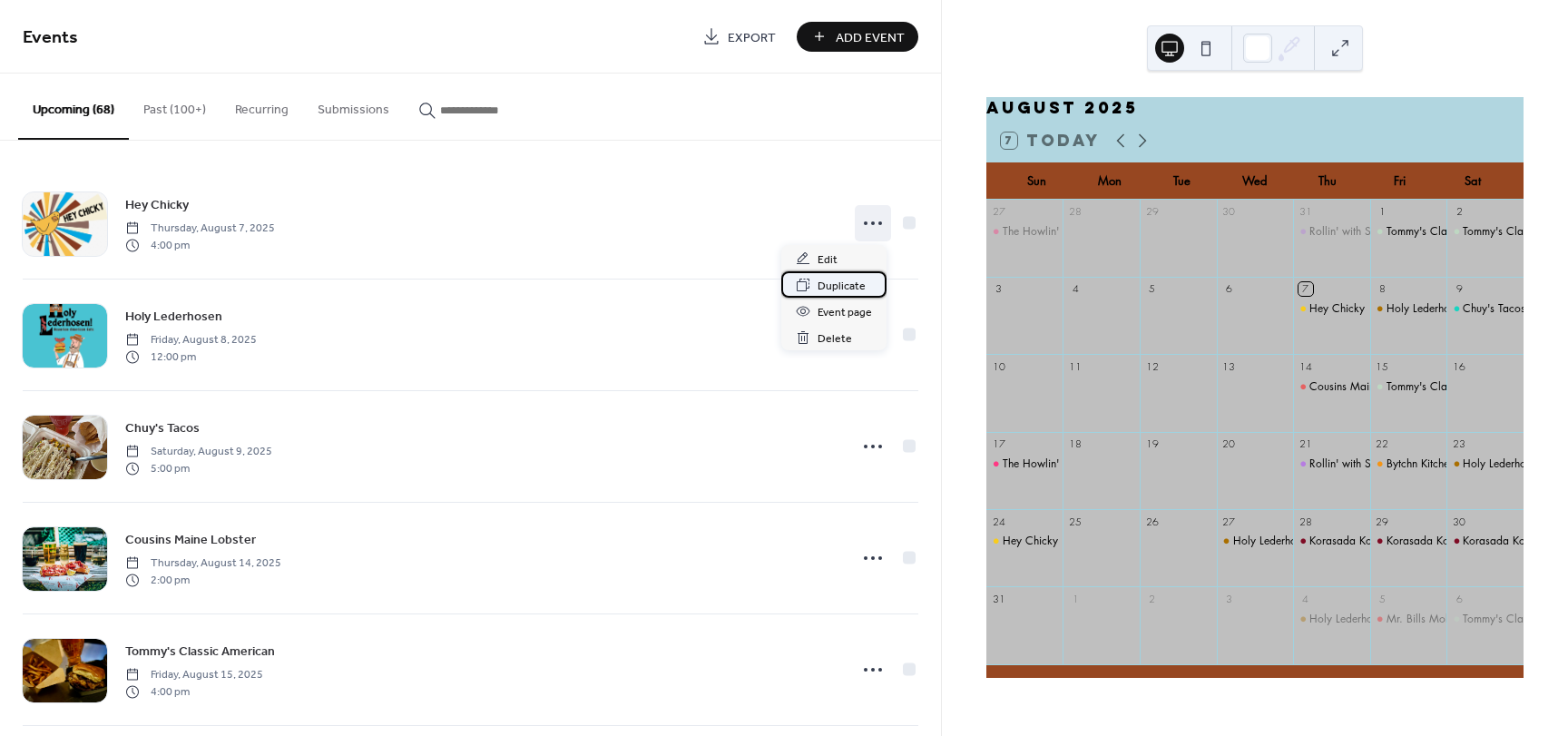 click on "Duplicate" at bounding box center [841, 286] 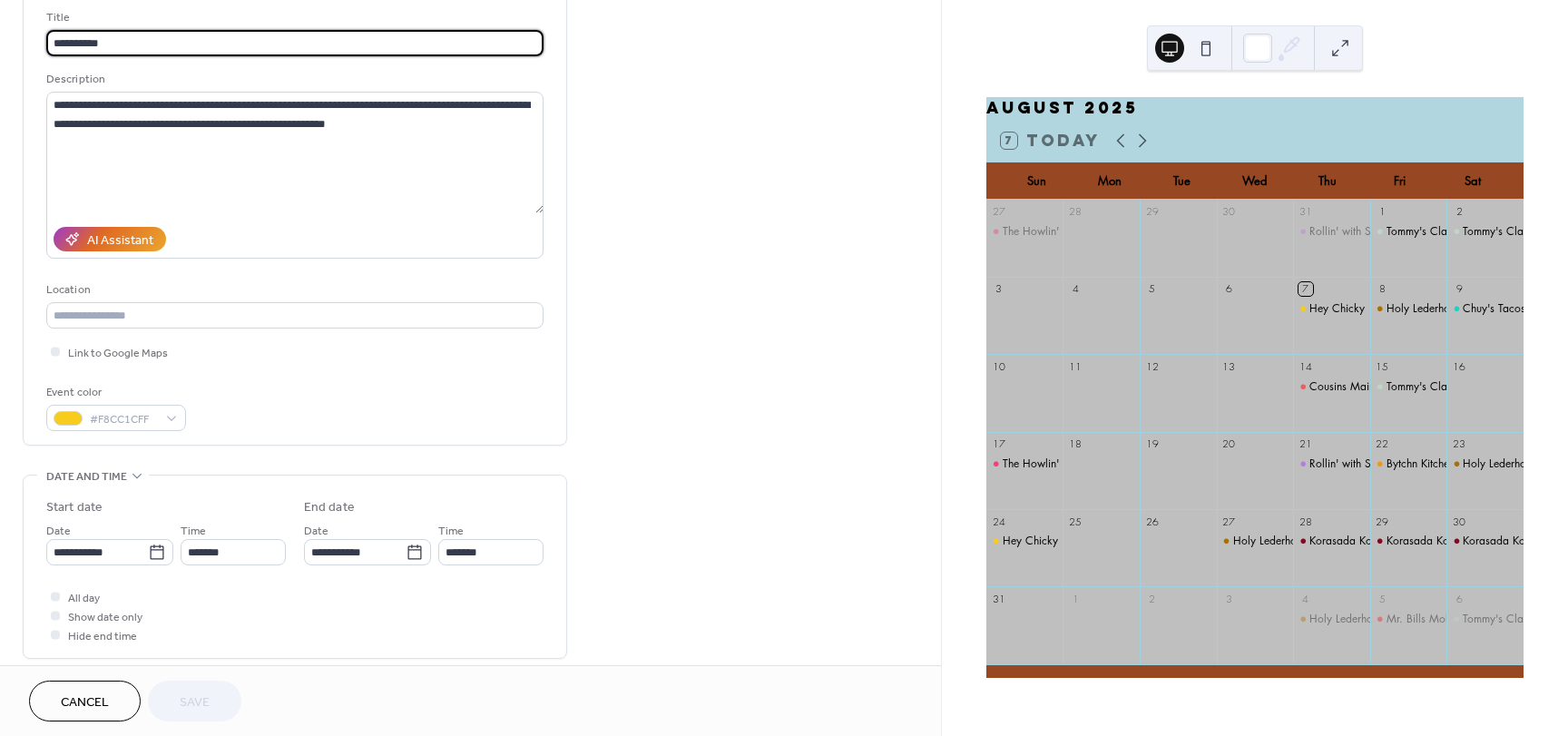 scroll, scrollTop: 121, scrollLeft: 0, axis: vertical 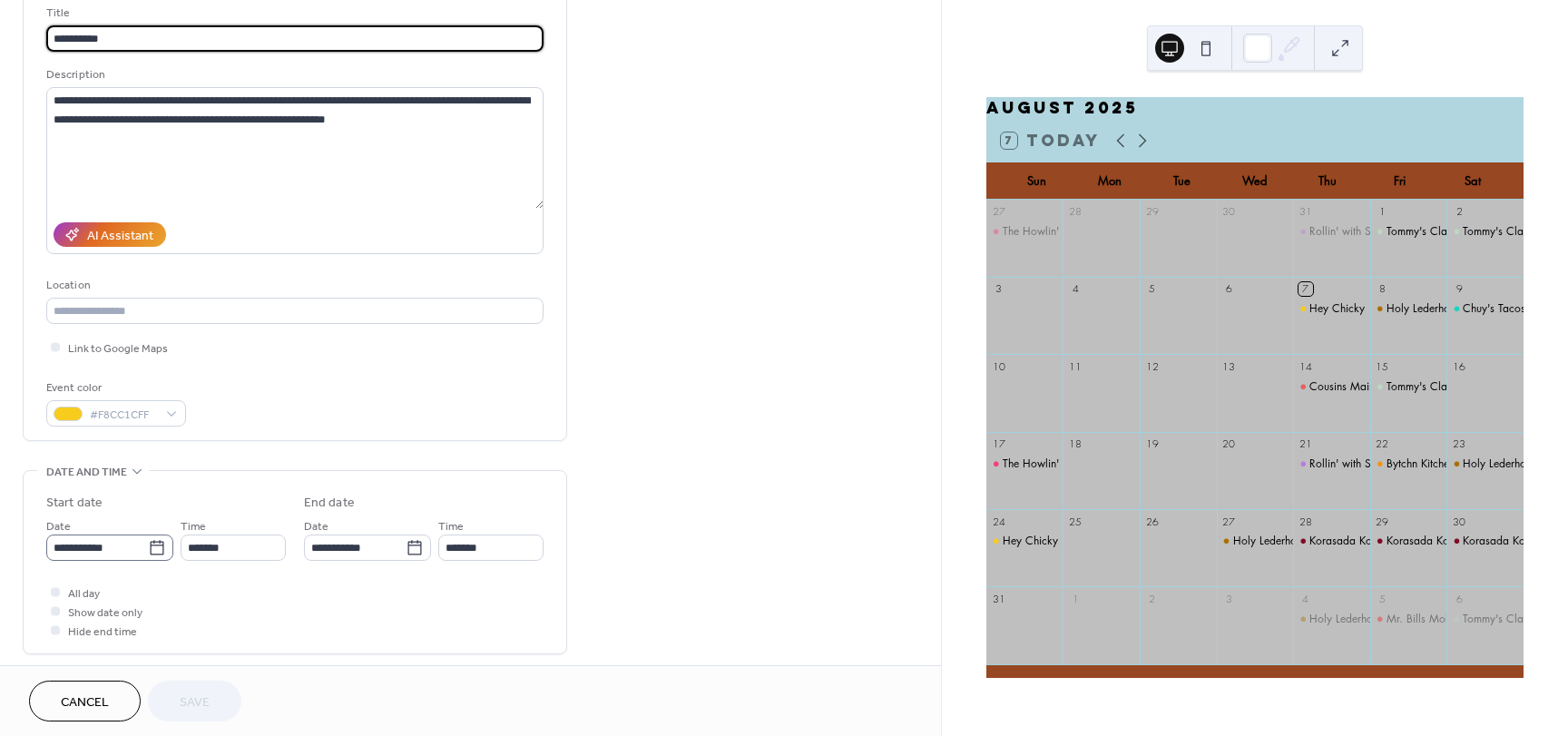 click 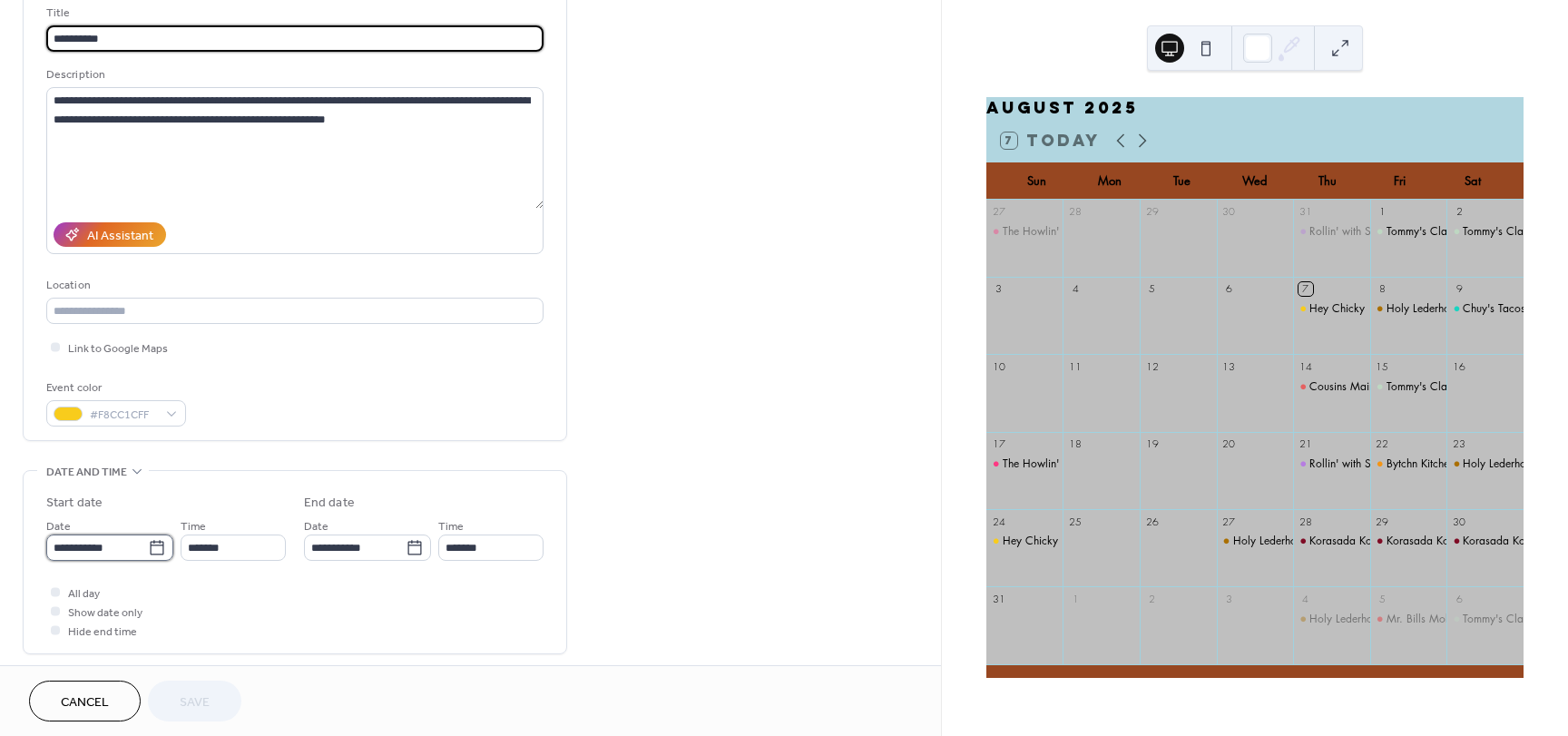 click on "**********" at bounding box center [97, 547] 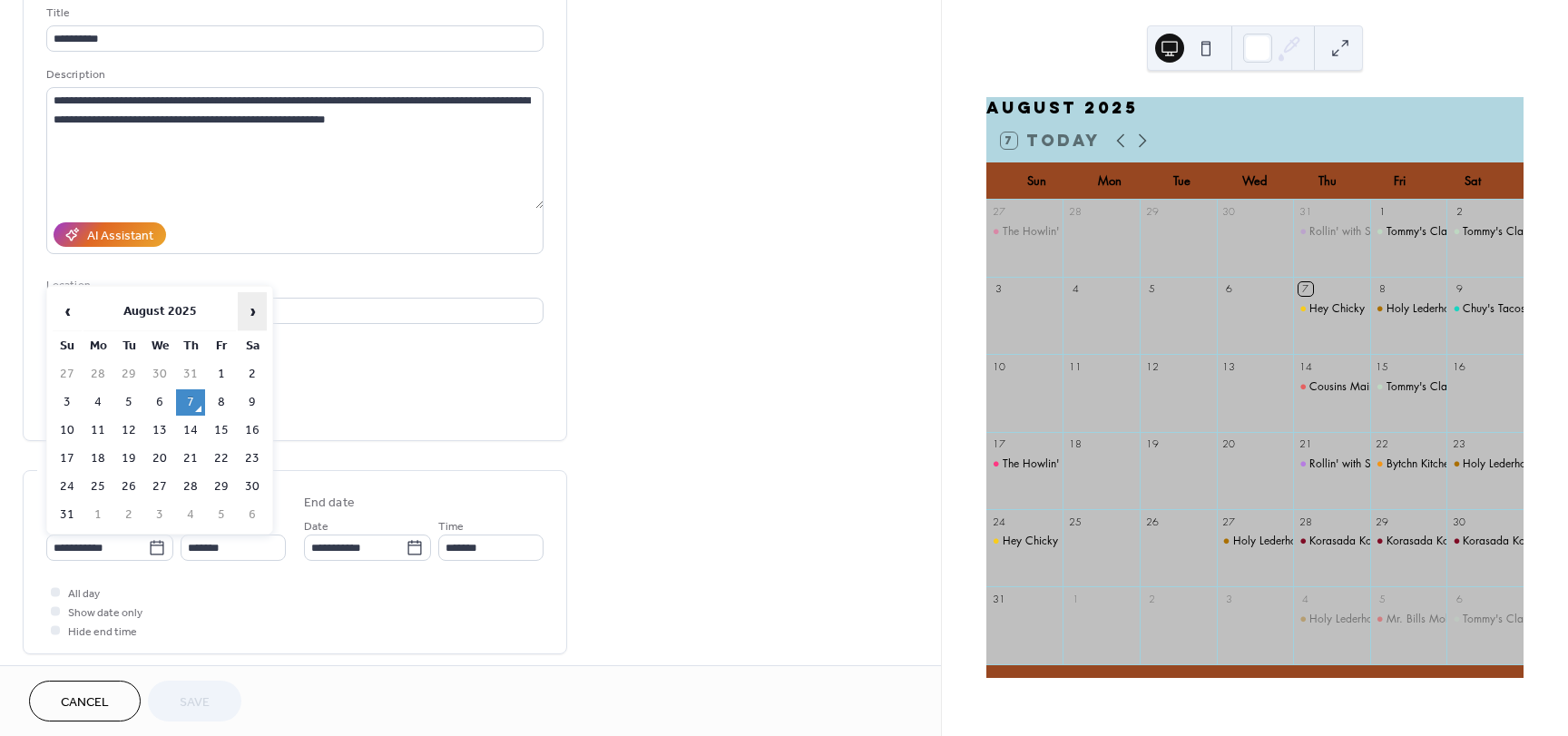 click on "›" at bounding box center [252, 311] 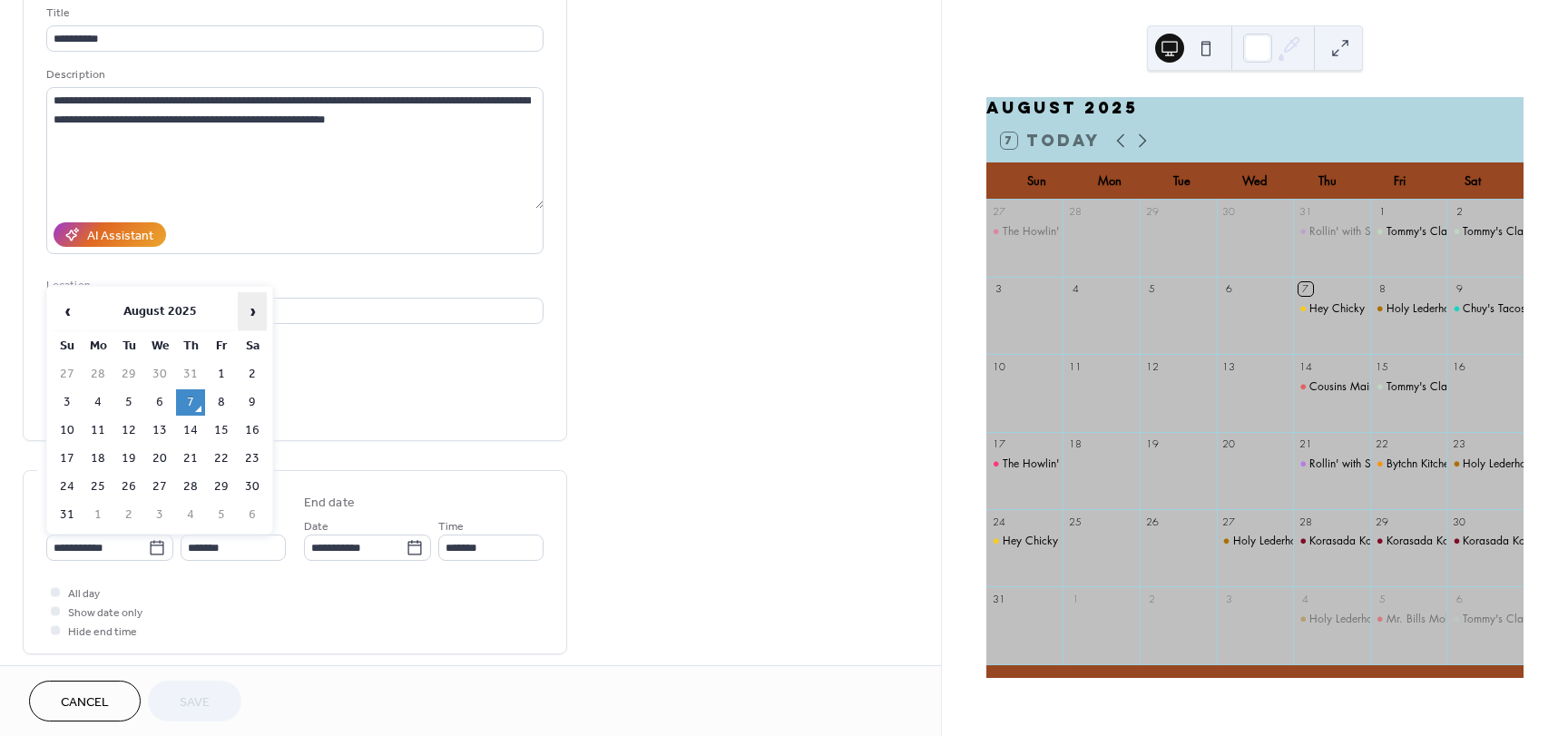 click on "›" at bounding box center (252, 311) 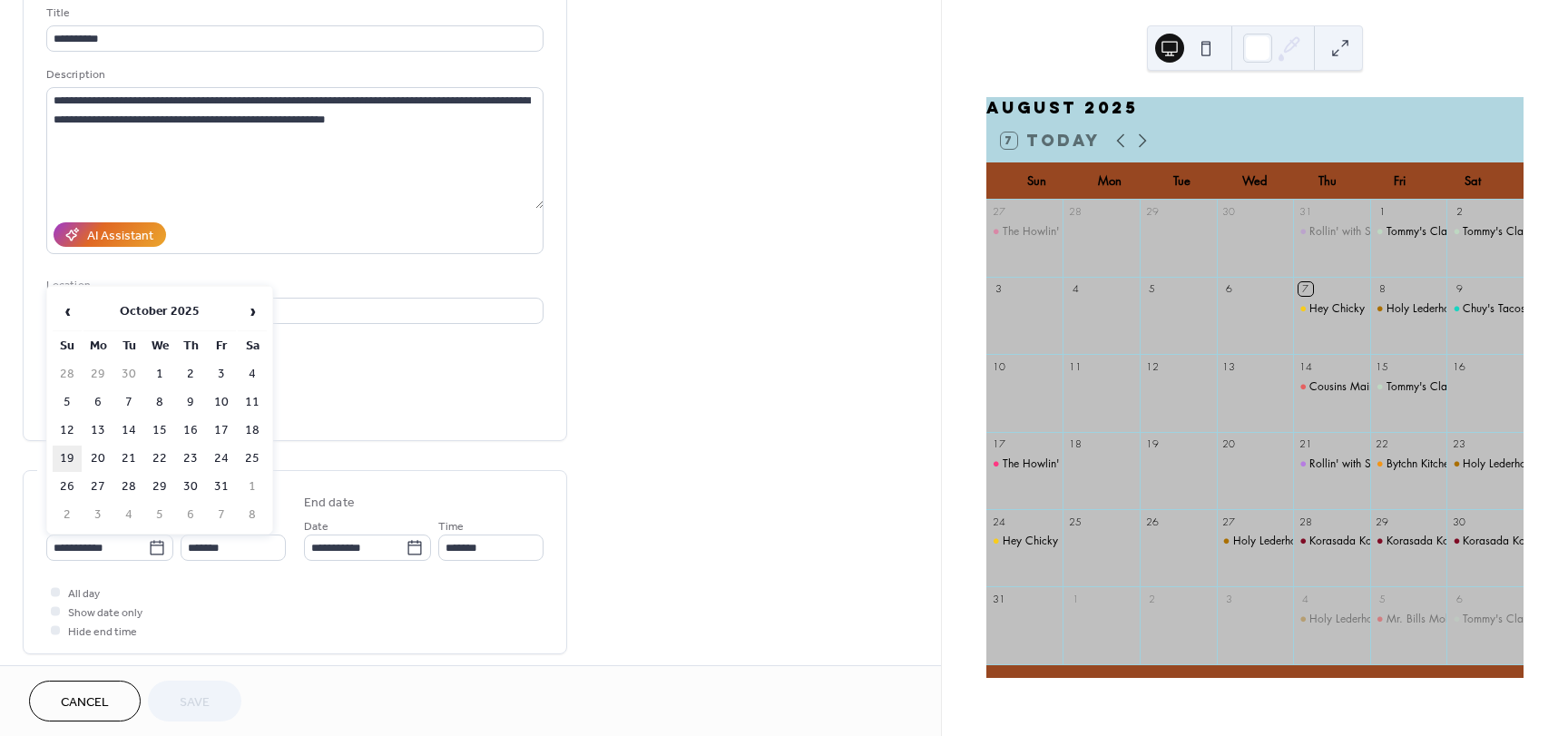 click on "19" at bounding box center (67, 458) 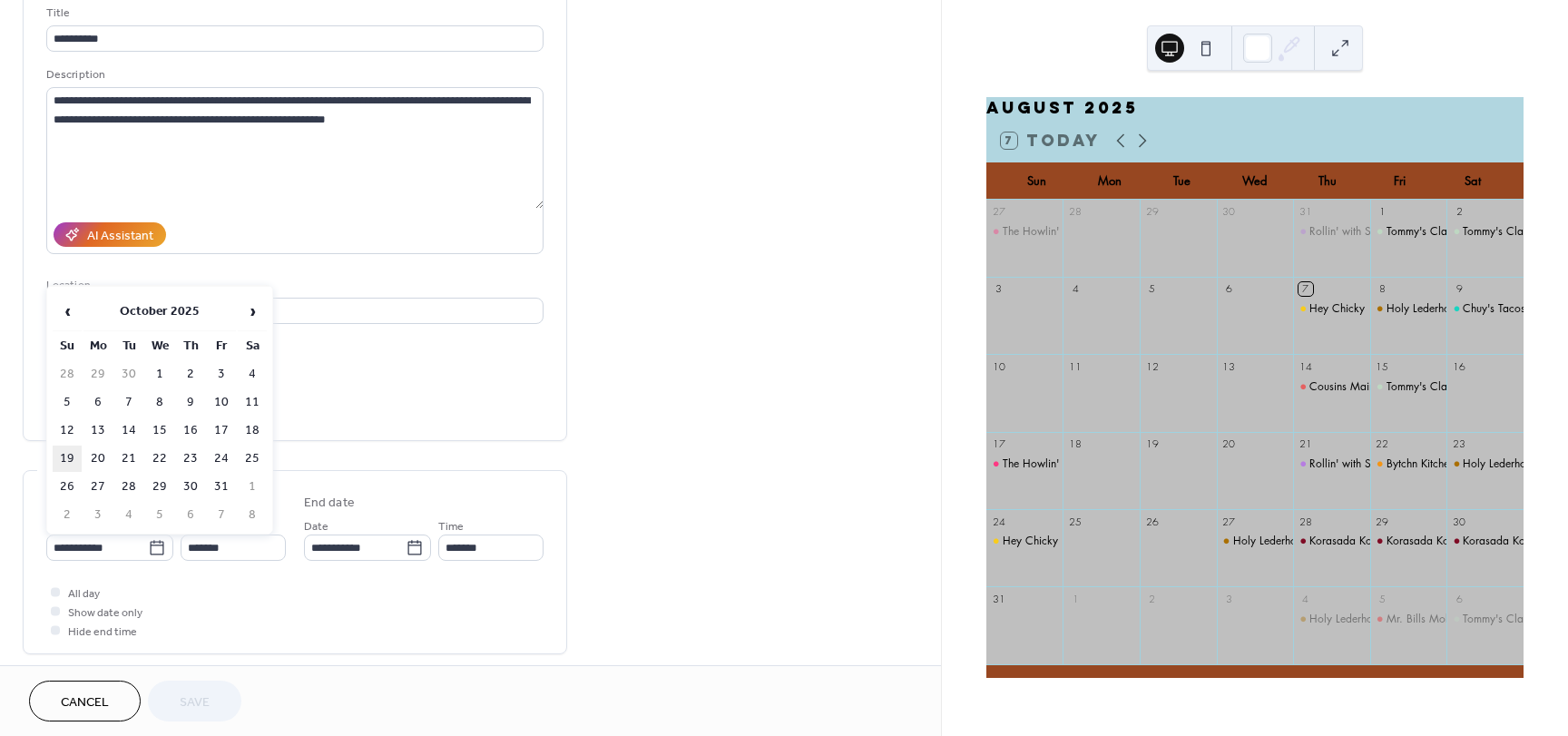 type on "**********" 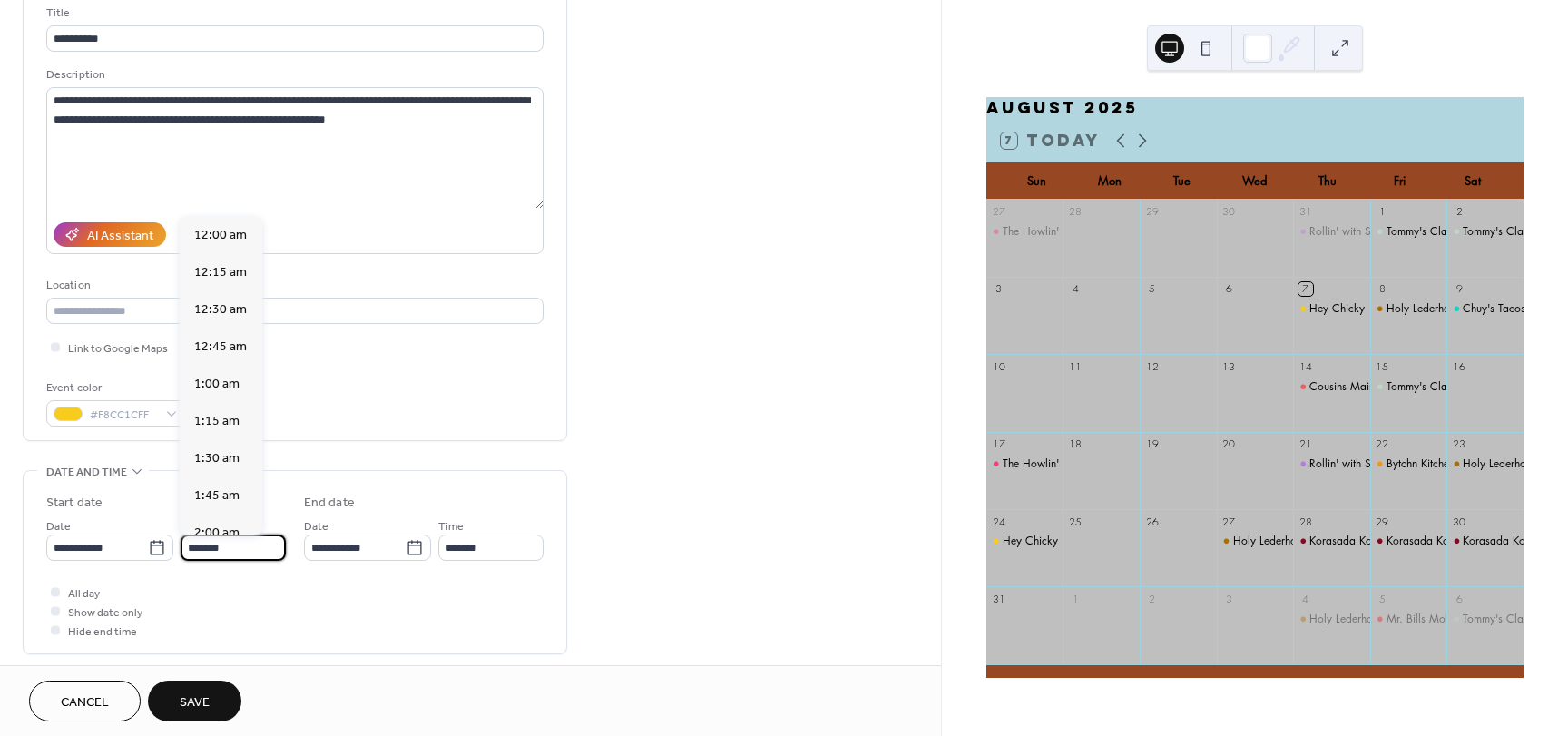 scroll, scrollTop: 2381, scrollLeft: 0, axis: vertical 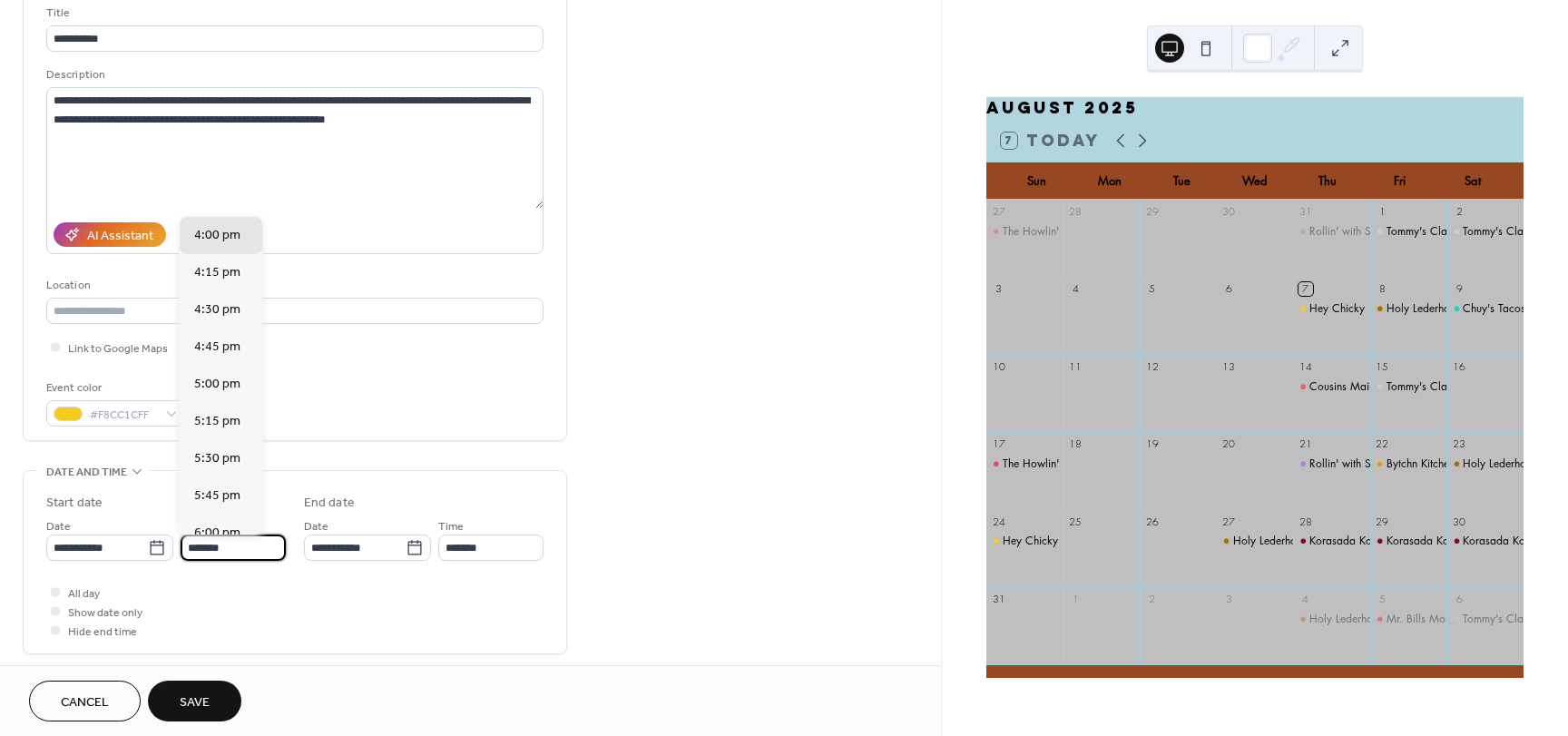 click on "*******" at bounding box center [233, 547] 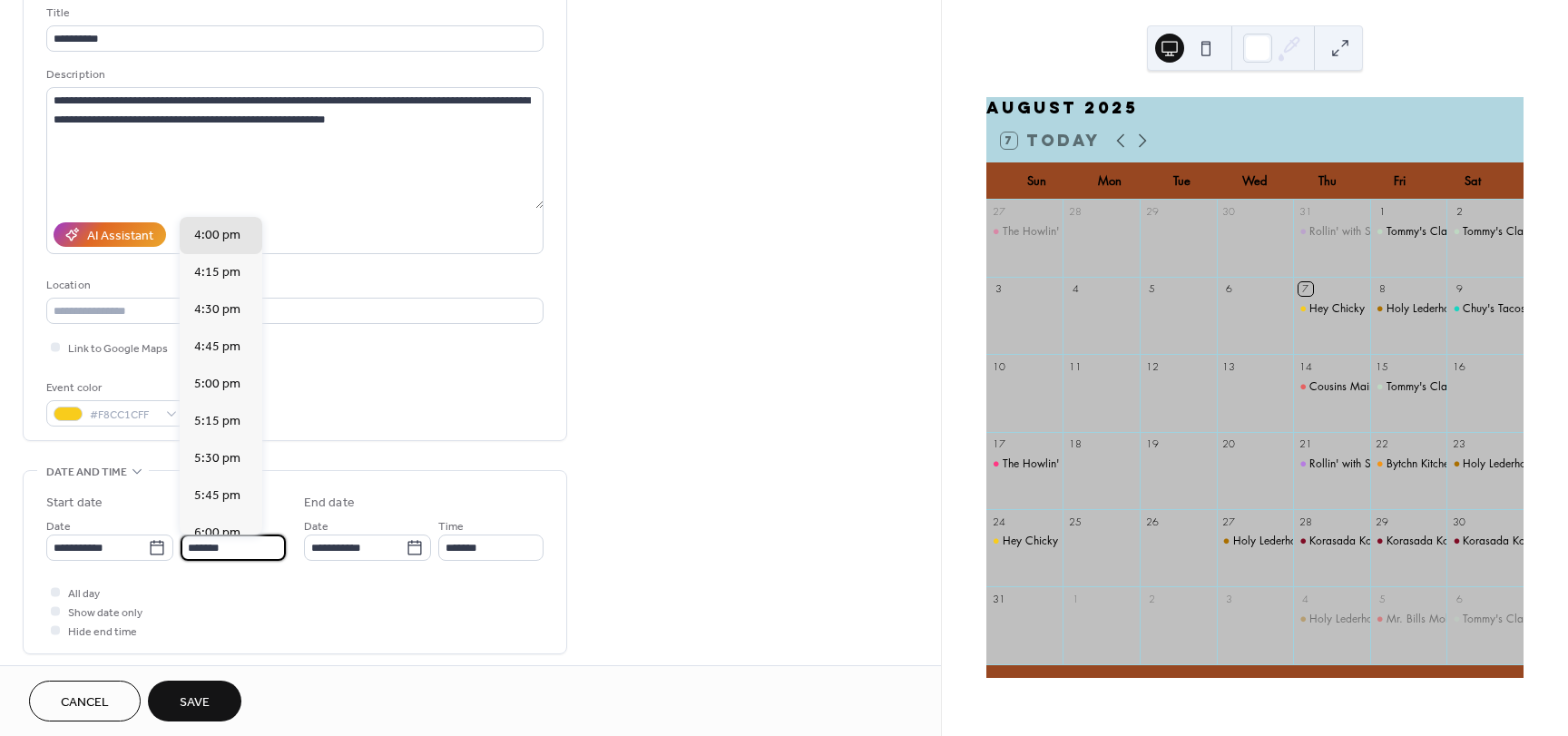 scroll, scrollTop: 1935, scrollLeft: 0, axis: vertical 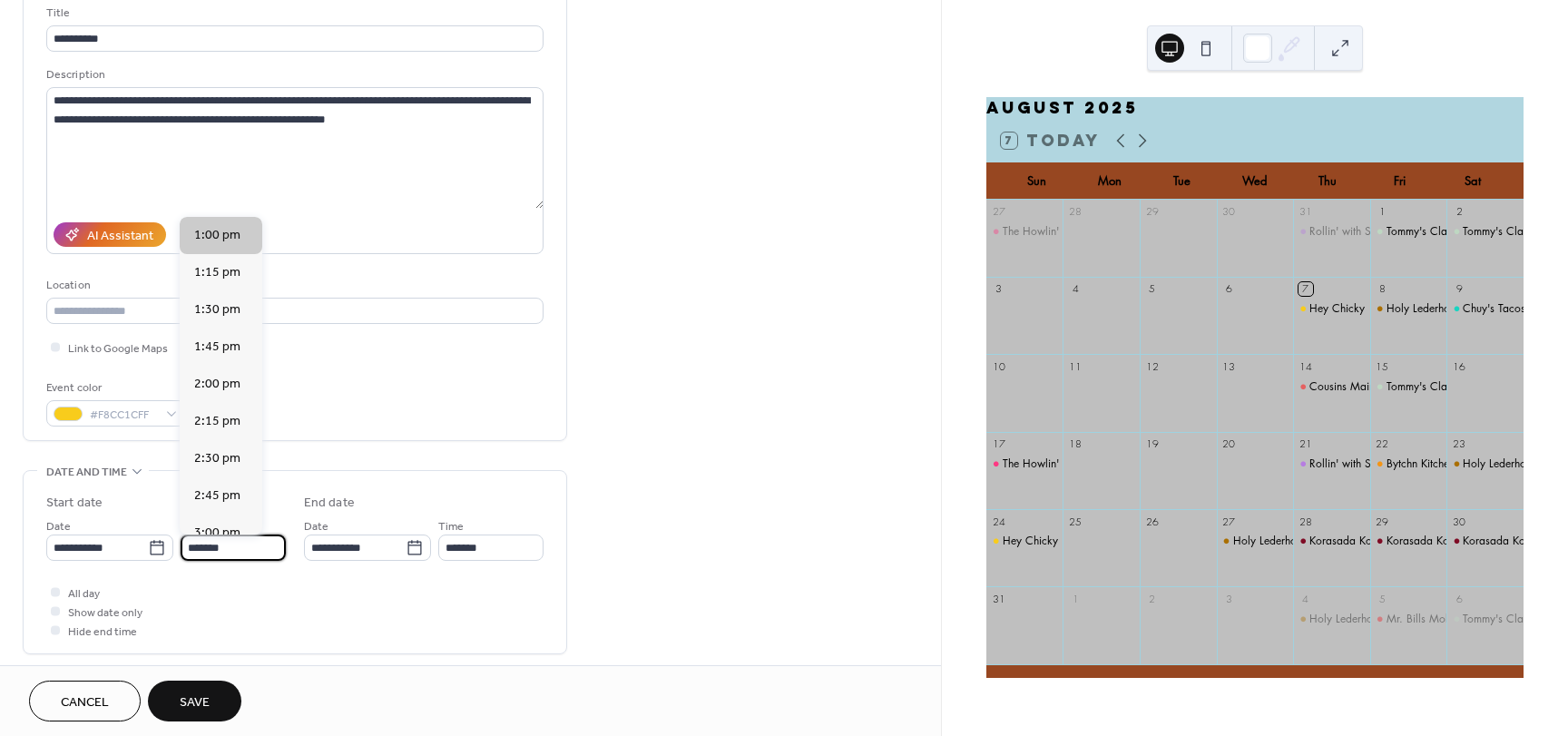 type on "*******" 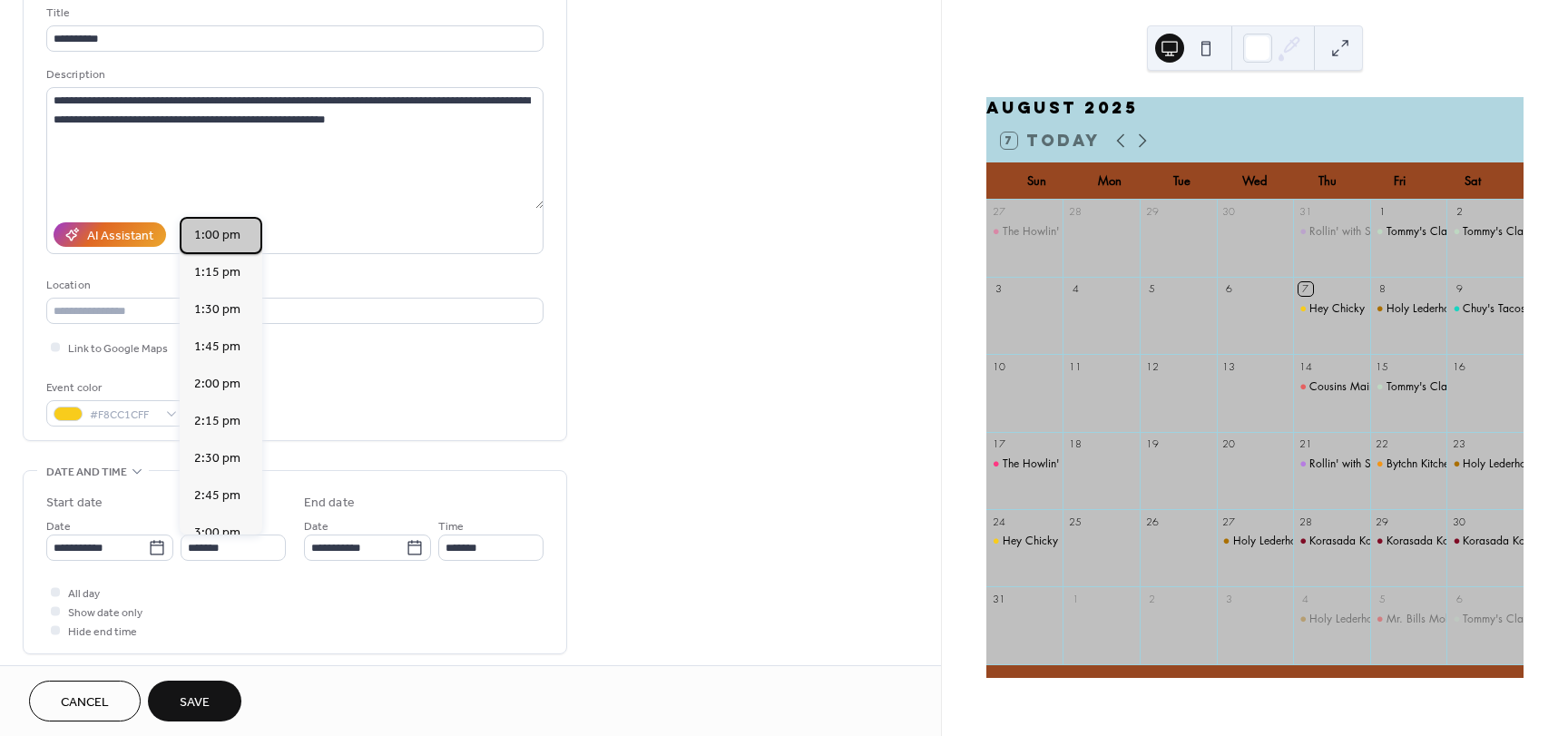 click on "1:00 pm" at bounding box center [217, 235] 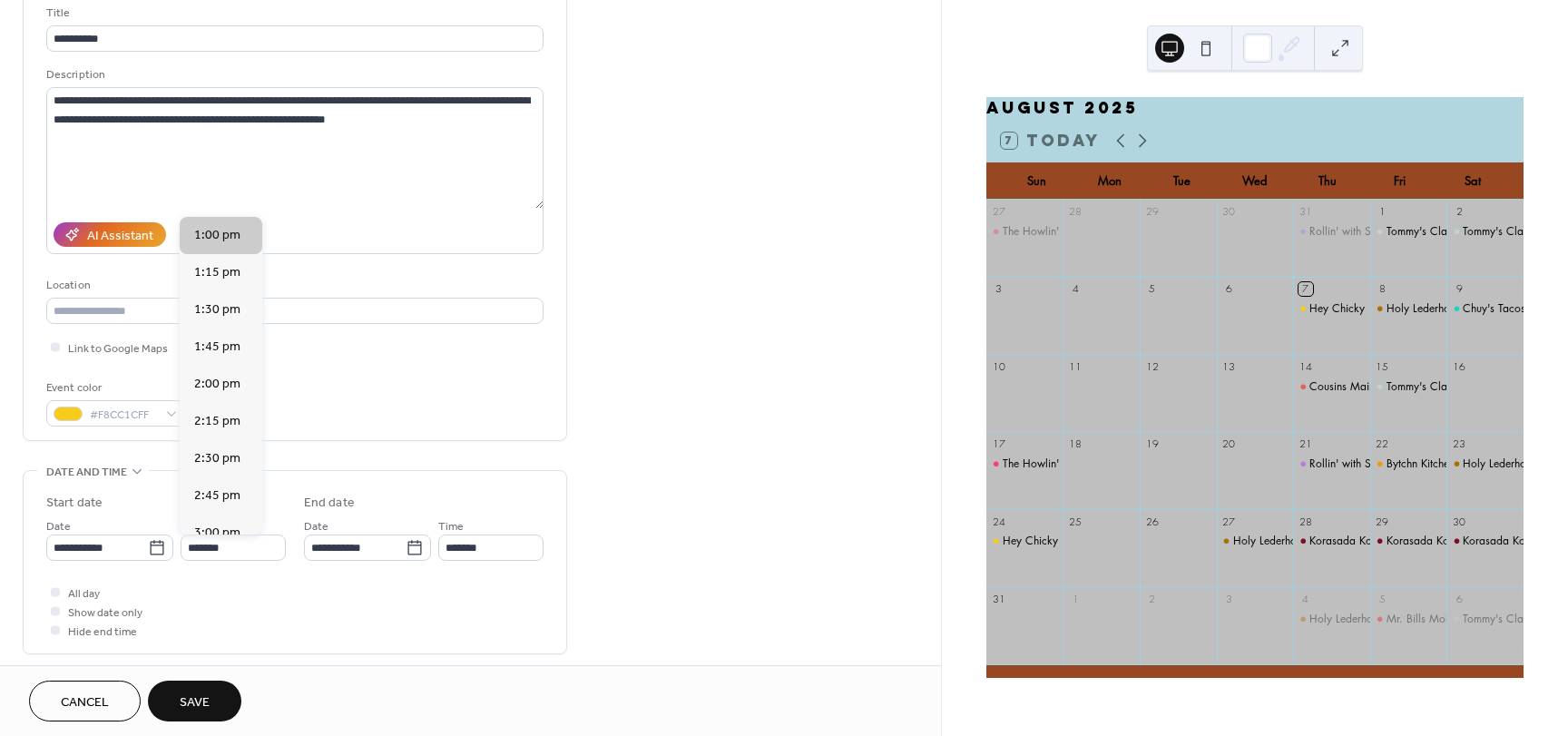 type on "*******" 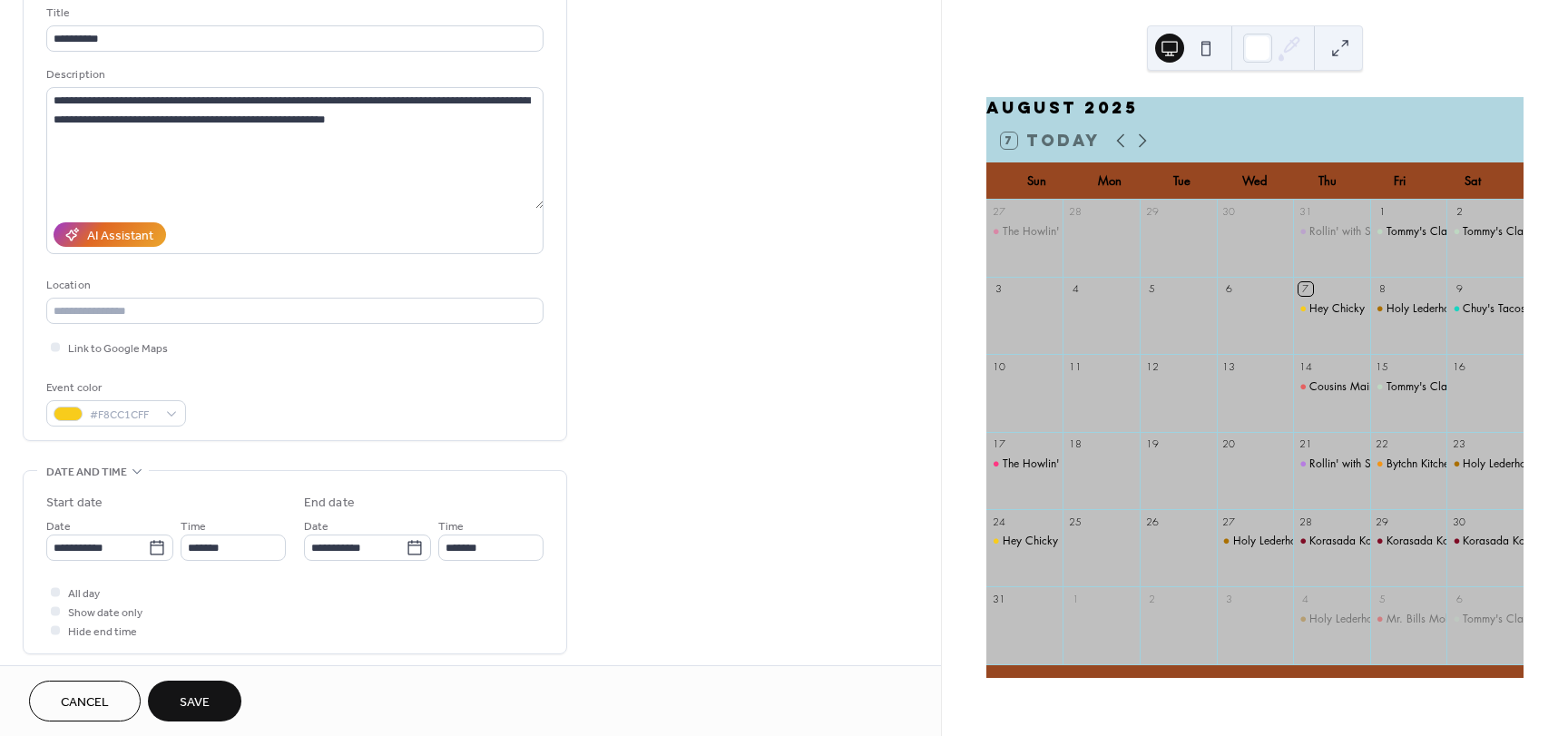 click on "Save" at bounding box center [194, 702] 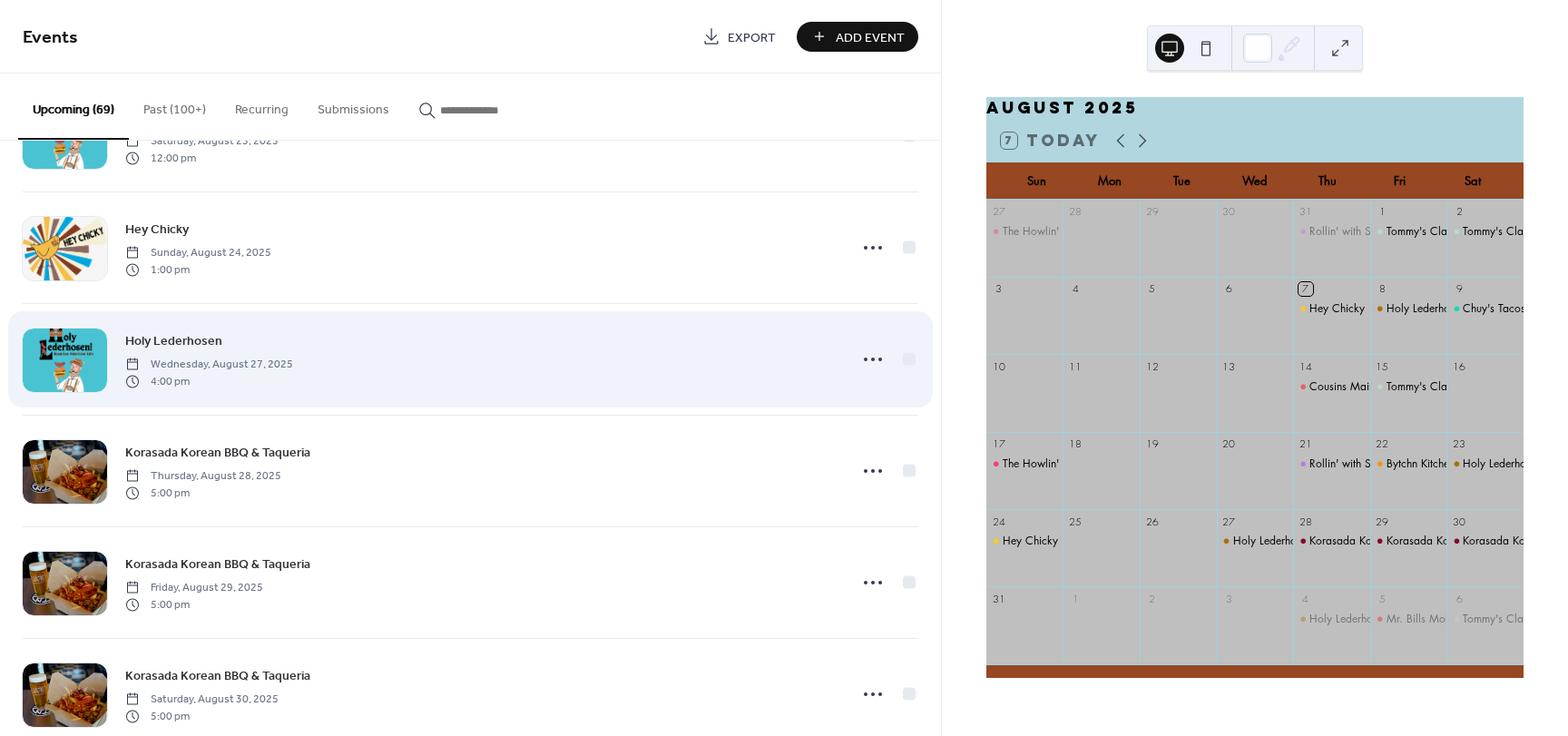 scroll, scrollTop: 968, scrollLeft: 0, axis: vertical 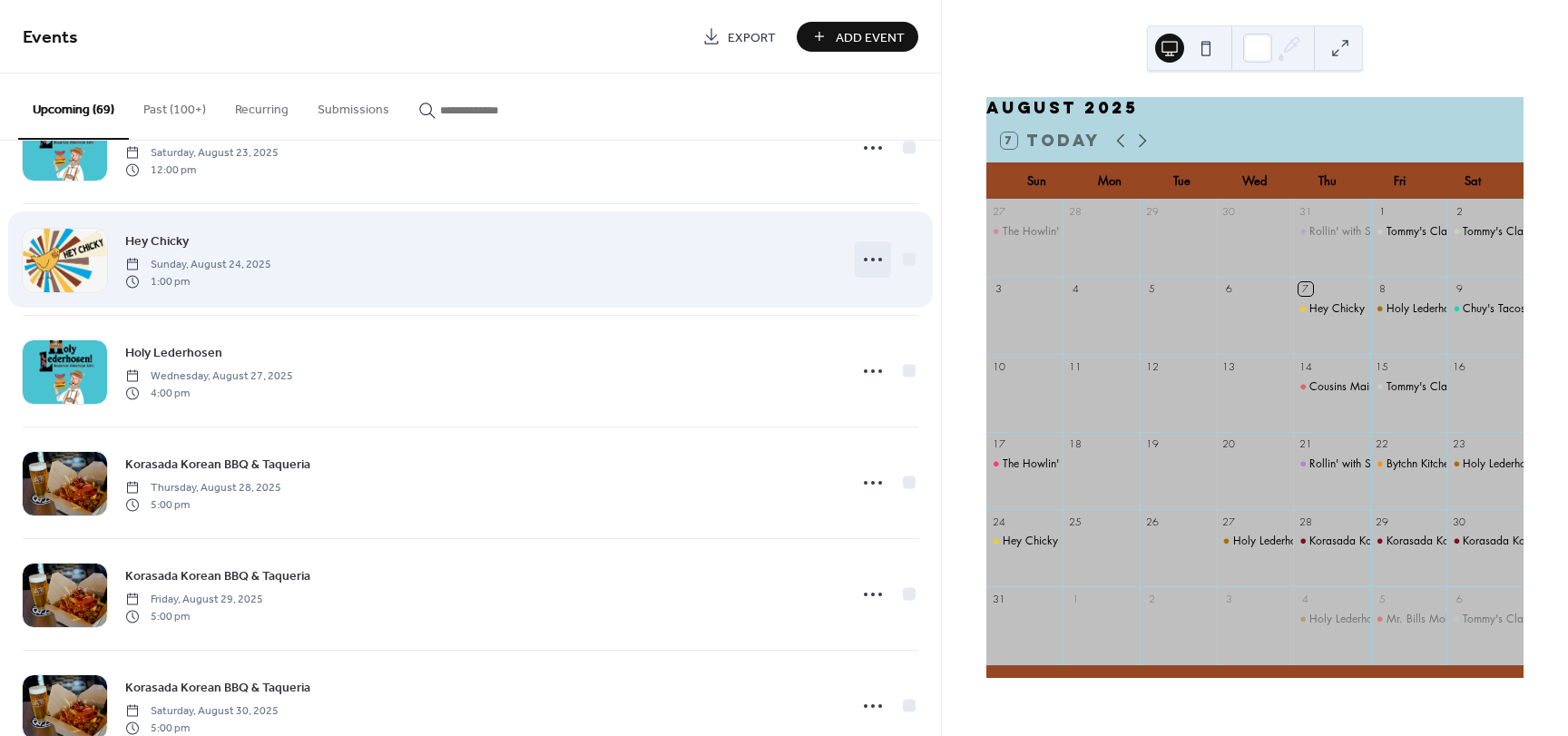 click 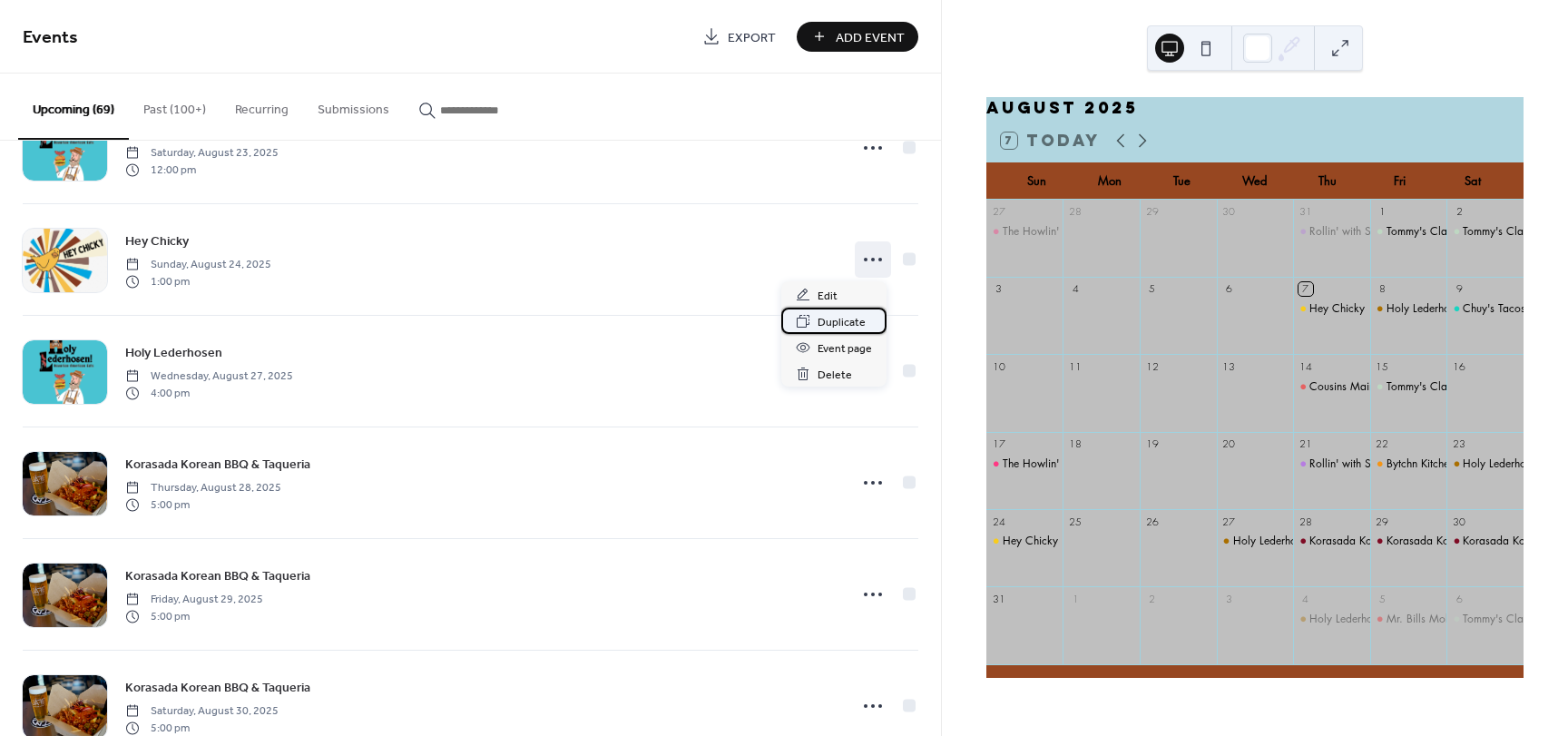 click on "Duplicate" at bounding box center (841, 322) 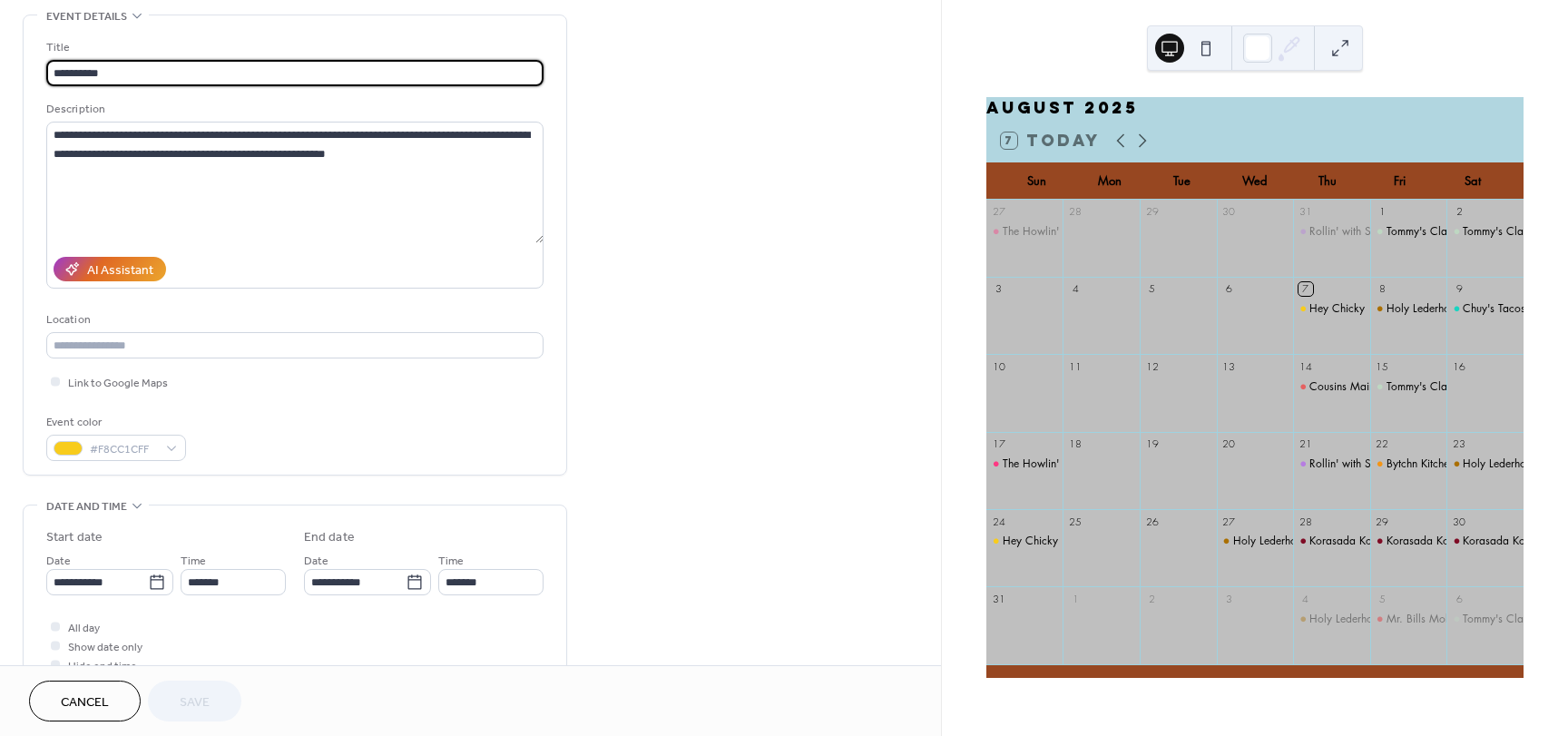 scroll, scrollTop: 363, scrollLeft: 0, axis: vertical 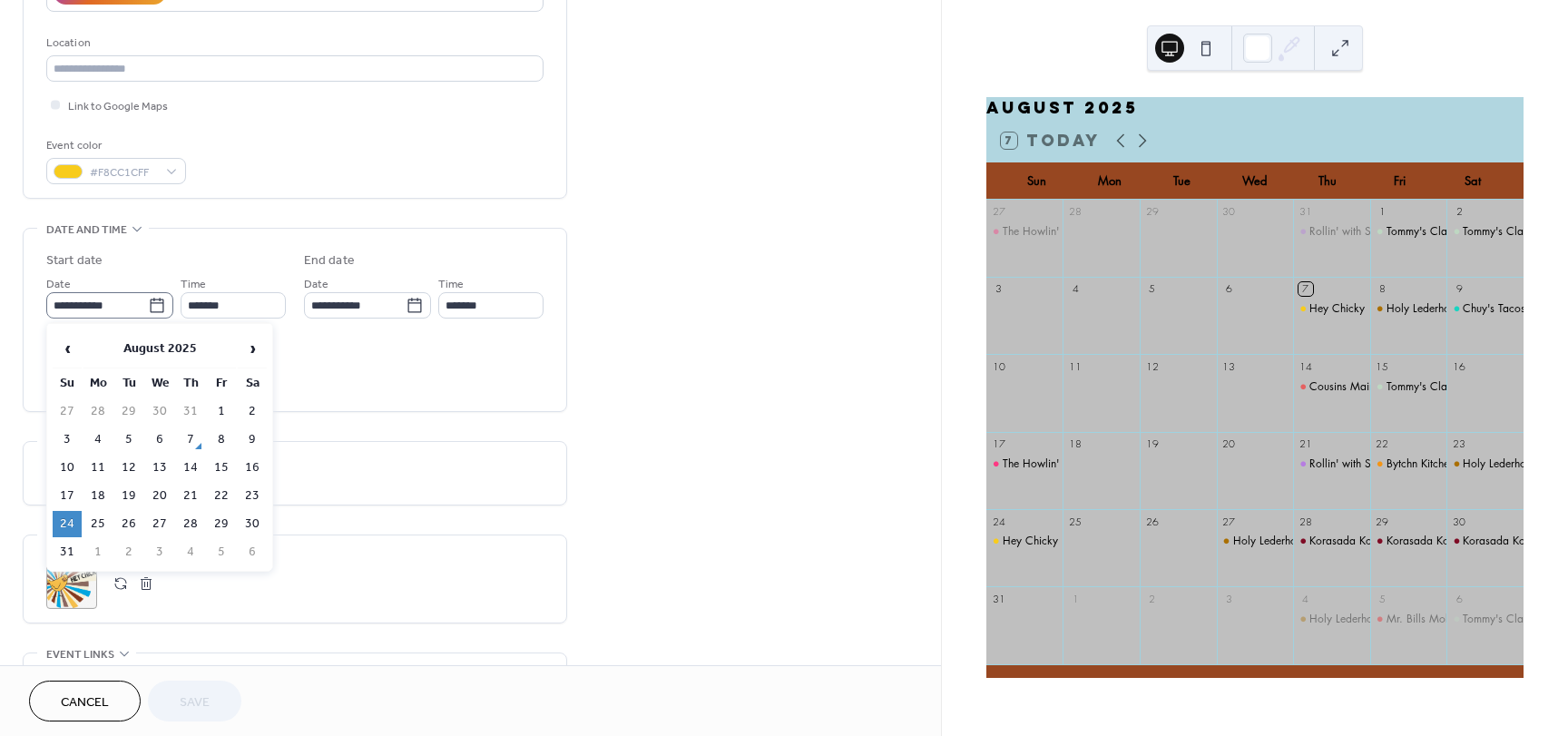 click on "**********" at bounding box center [110, 305] 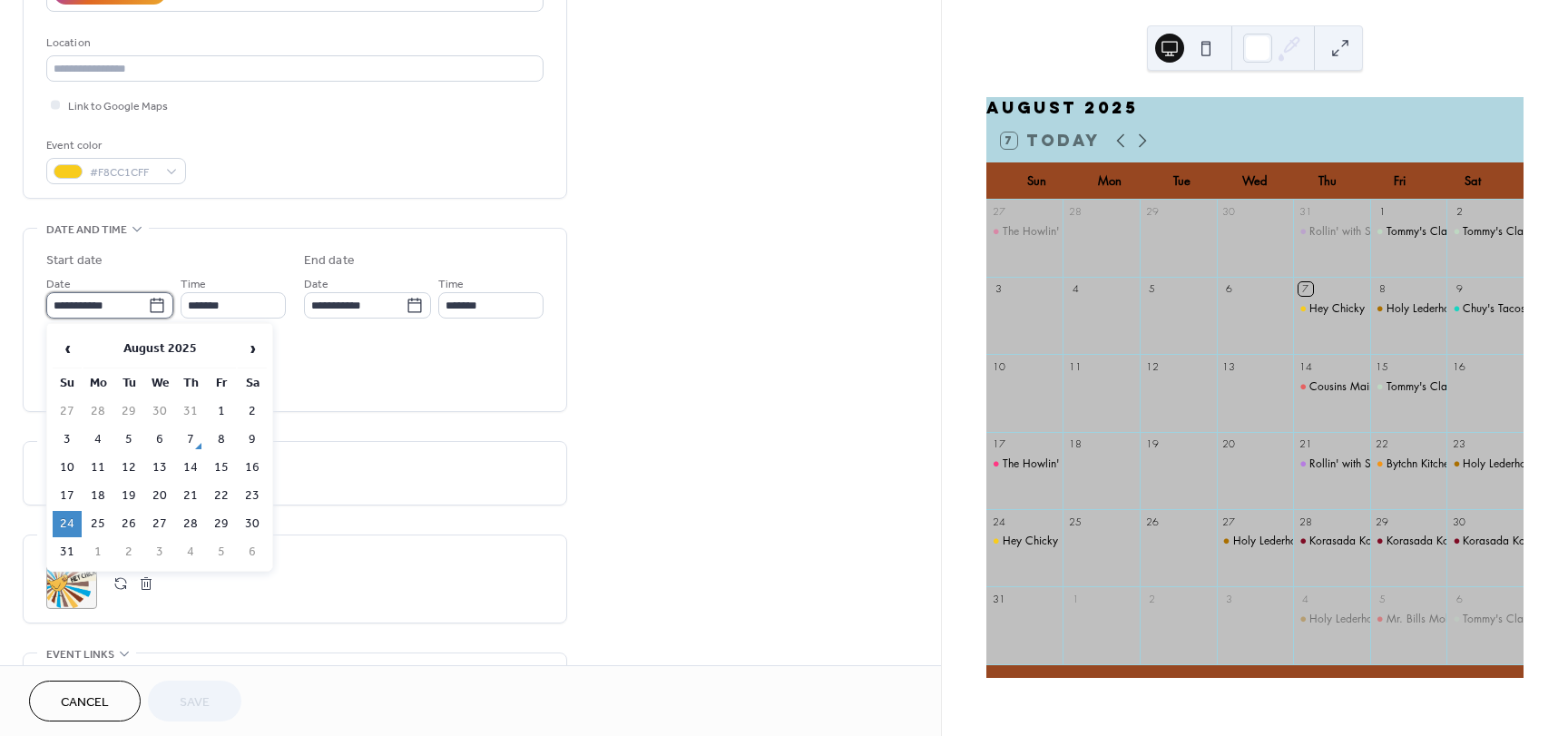 click on "**********" at bounding box center (97, 305) 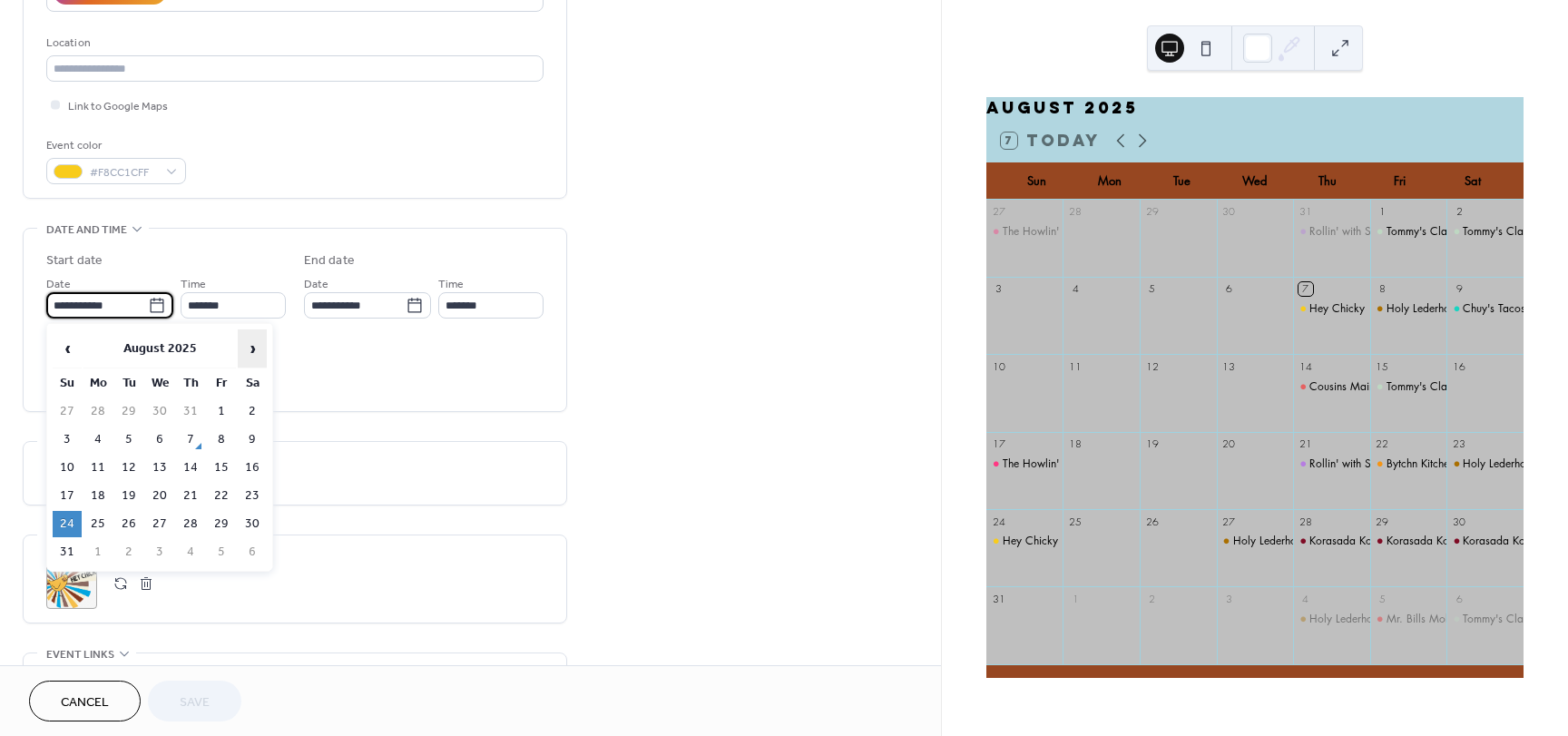 click on "›" at bounding box center [252, 348] 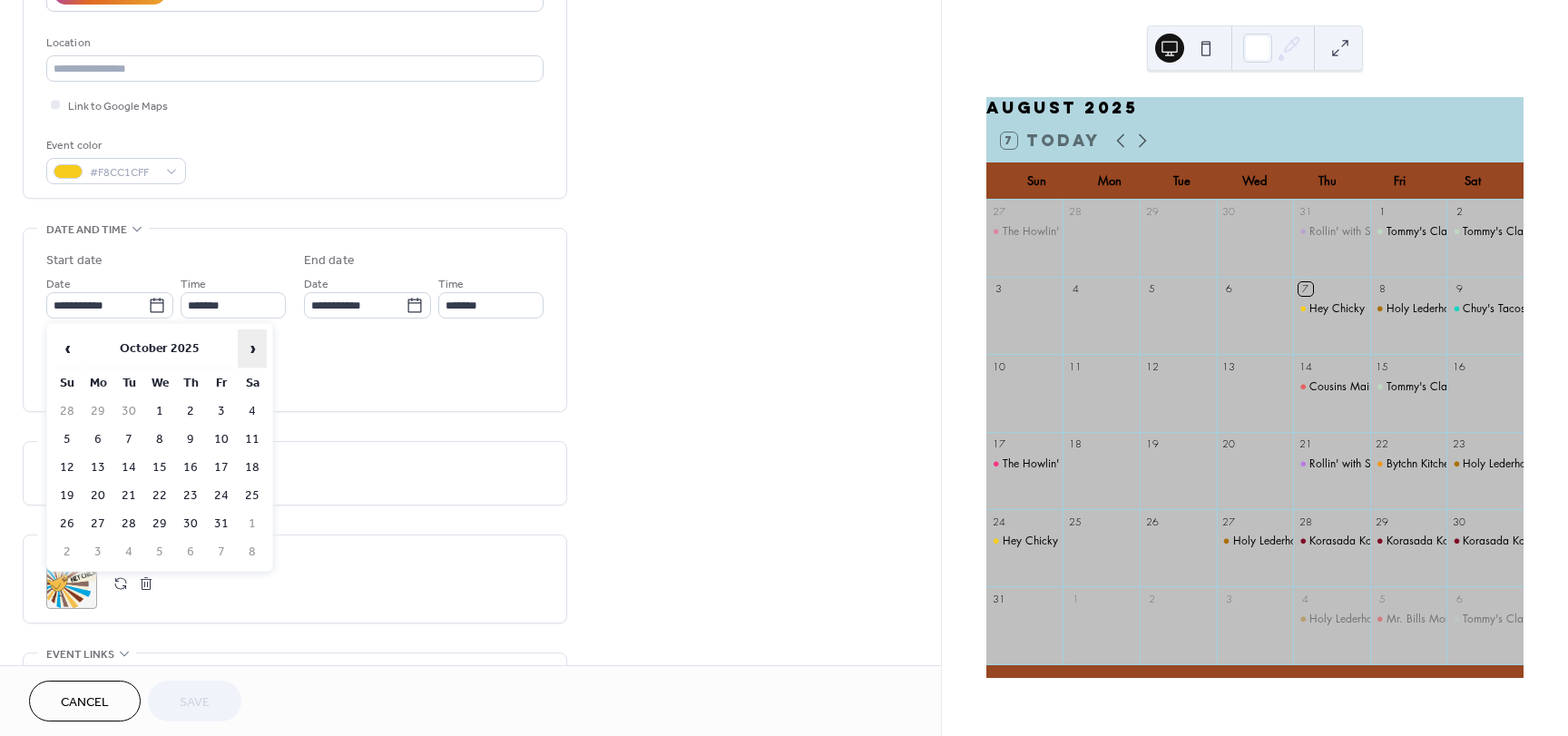 click on "›" at bounding box center [252, 348] 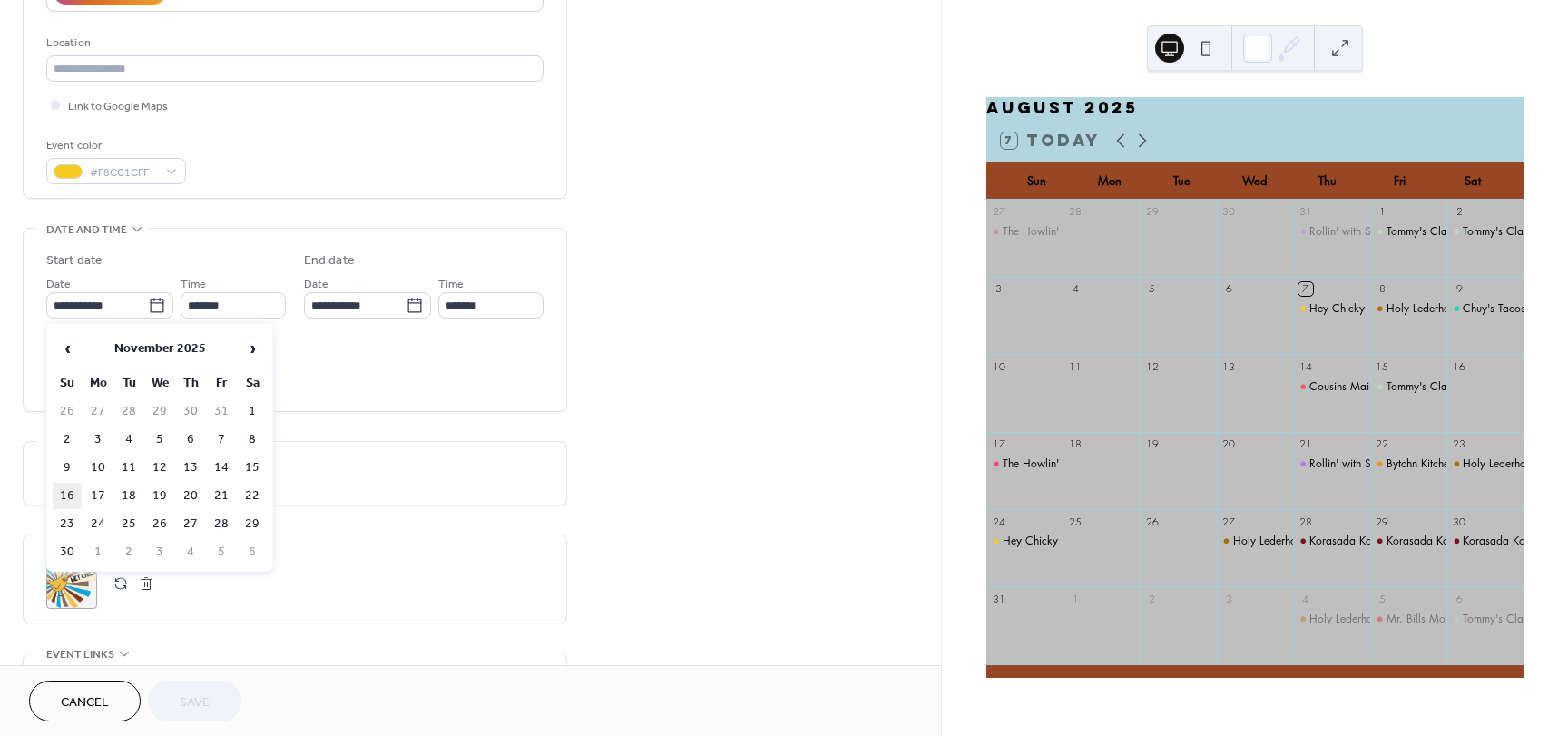 click on "16" at bounding box center [67, 496] 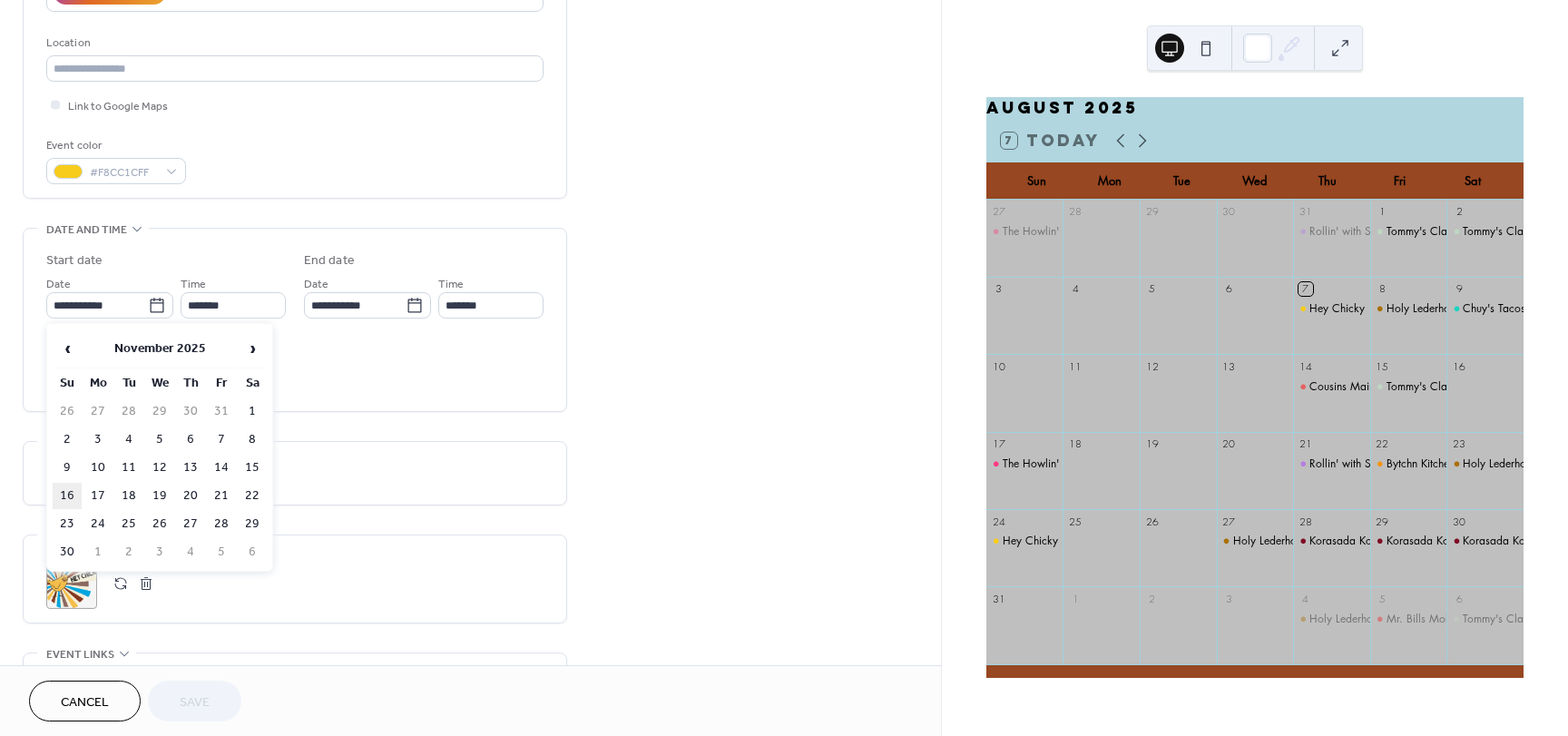 type on "**********" 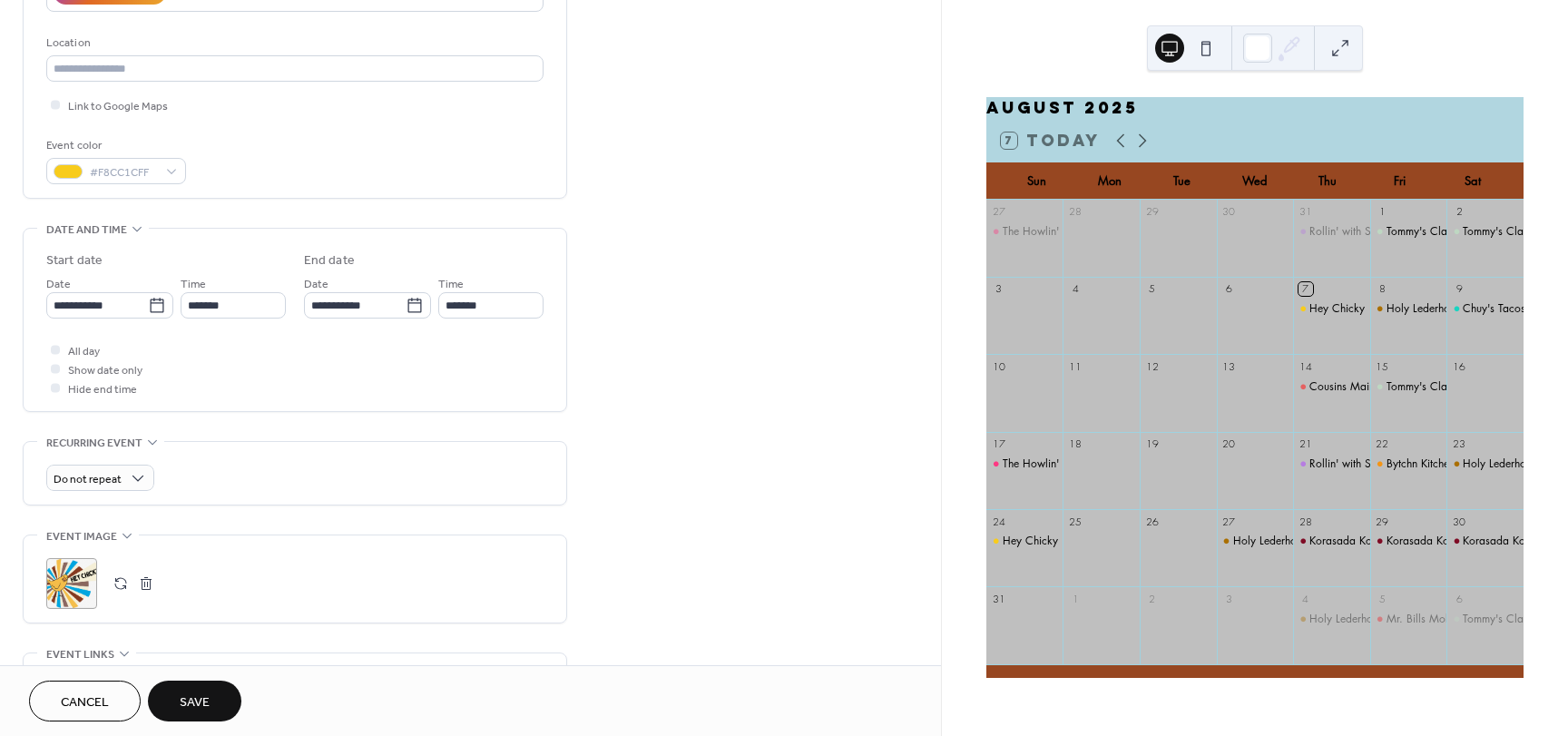 click on "Save" at bounding box center (194, 702) 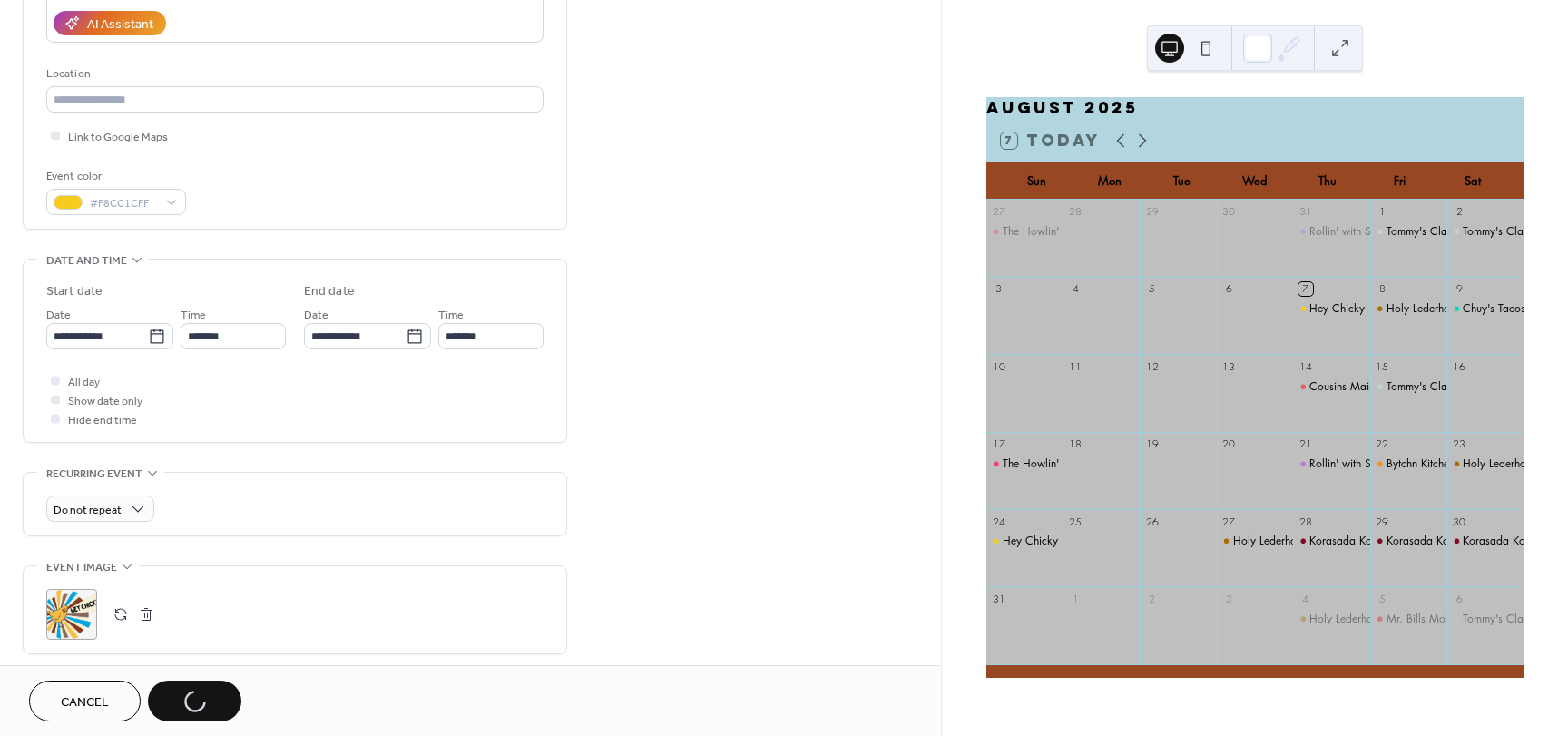 scroll, scrollTop: 363, scrollLeft: 0, axis: vertical 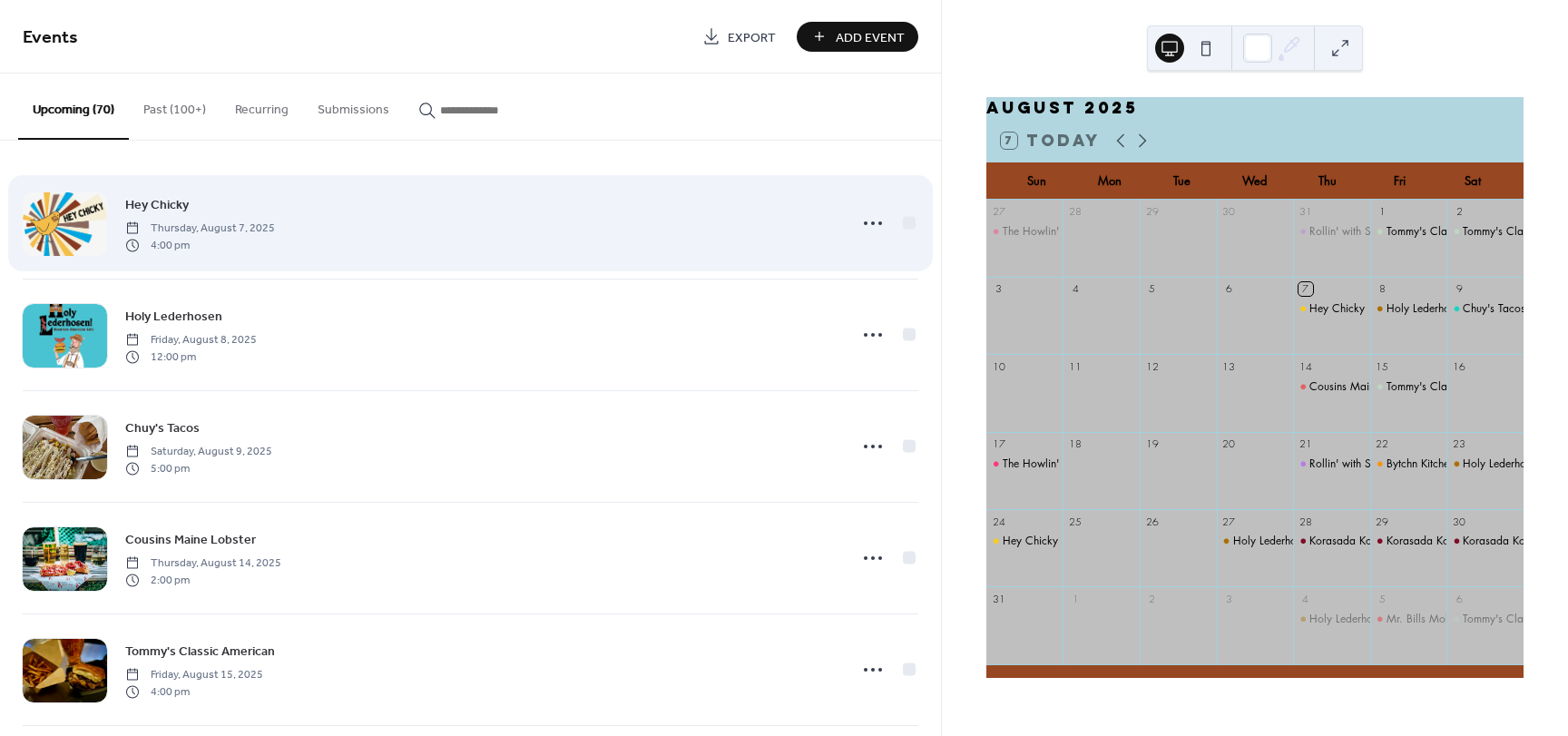 click at bounding box center [64, 224] 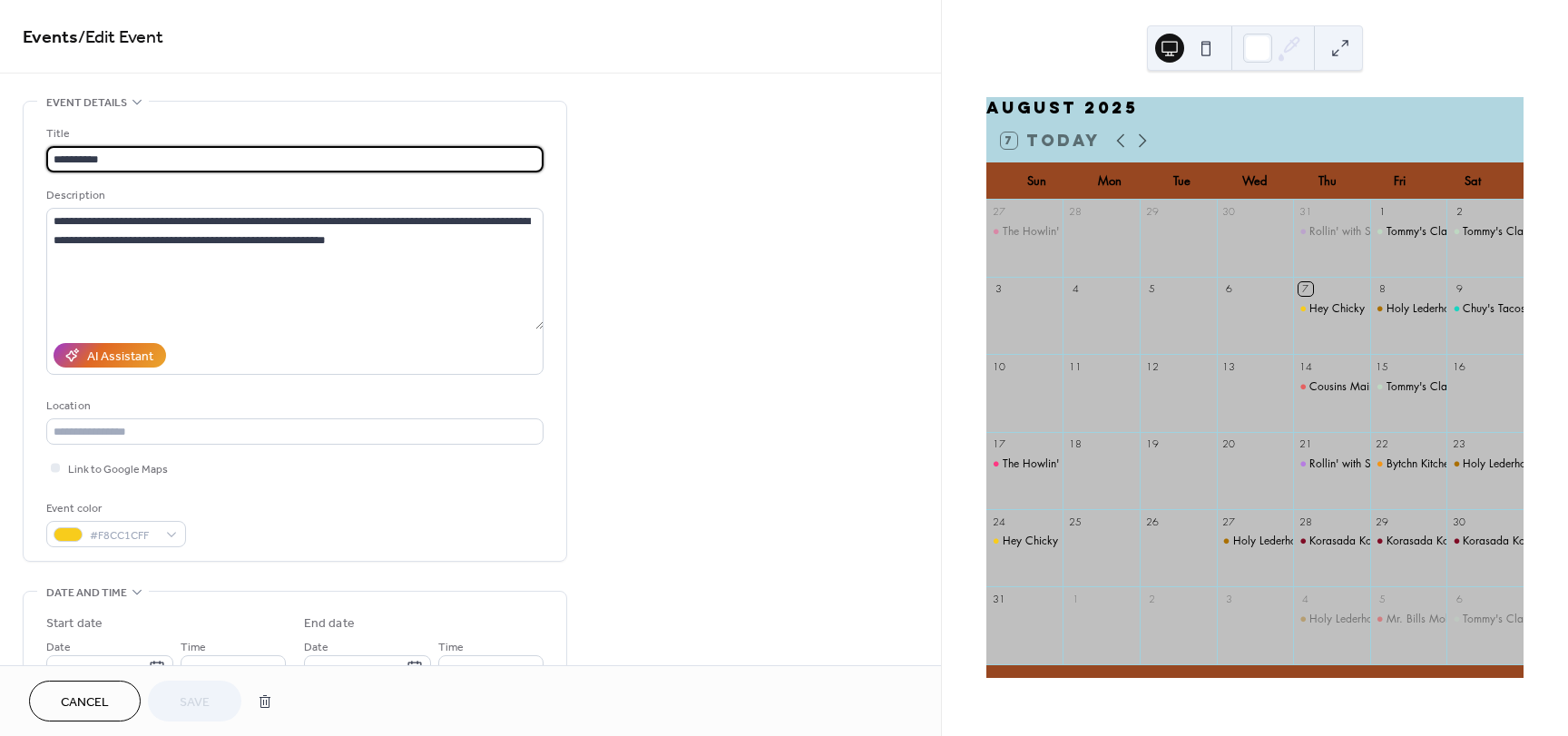 click on "**********" at bounding box center [470, 724] 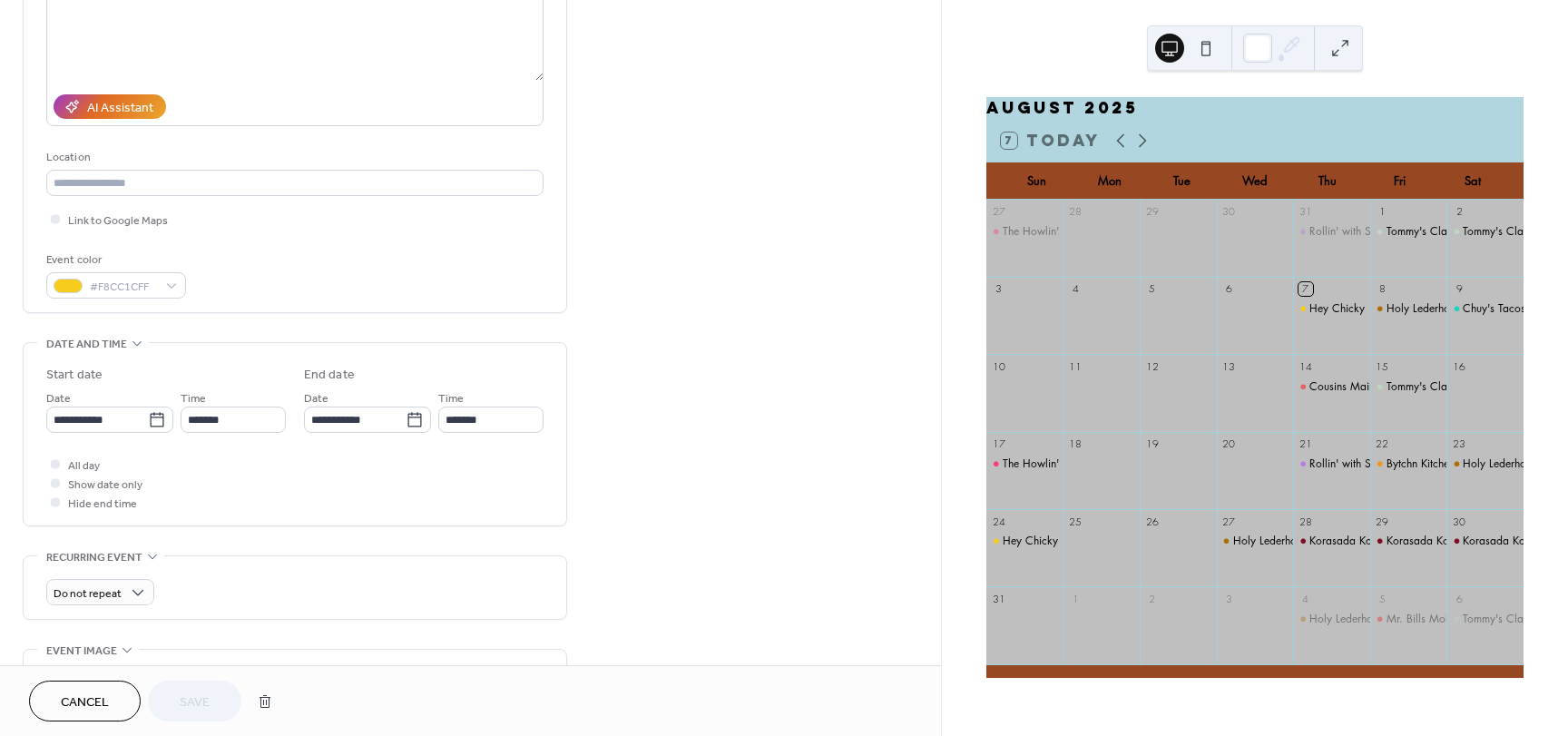 scroll, scrollTop: 121, scrollLeft: 0, axis: vertical 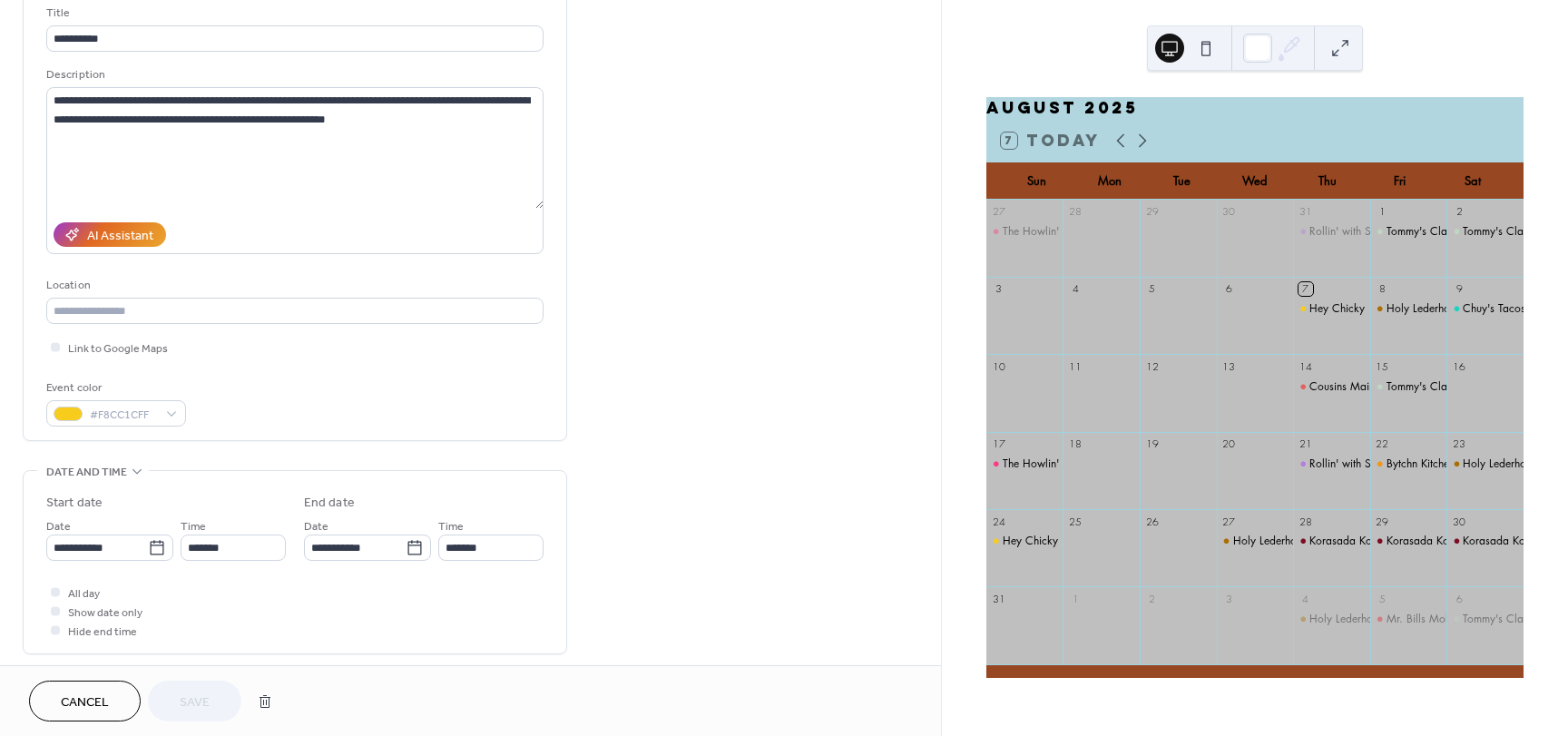 drag, startPoint x: 64, startPoint y: 677, endPoint x: 86, endPoint y: 697, distance: 29.73214 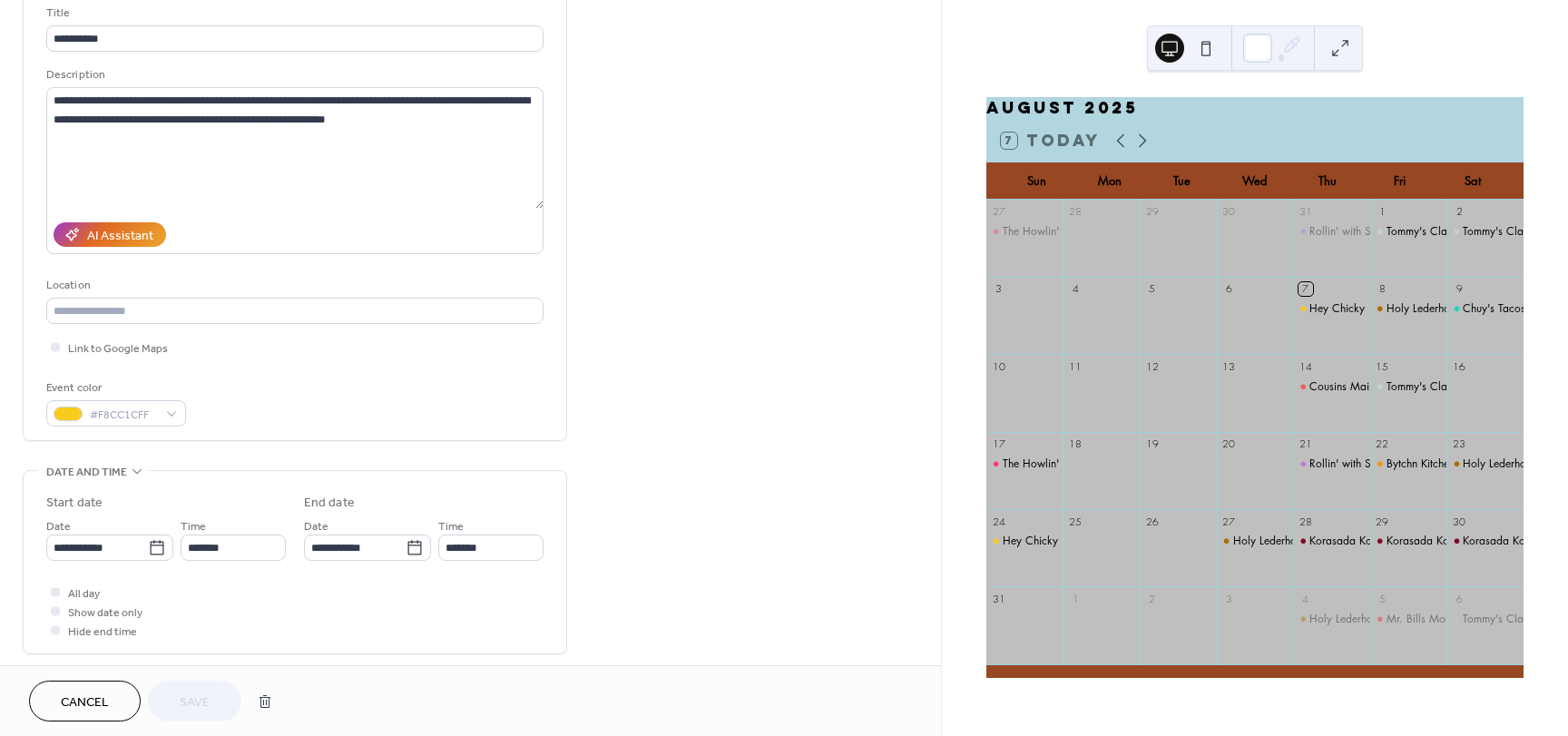 click on "Cancel Save" at bounding box center (470, 701) 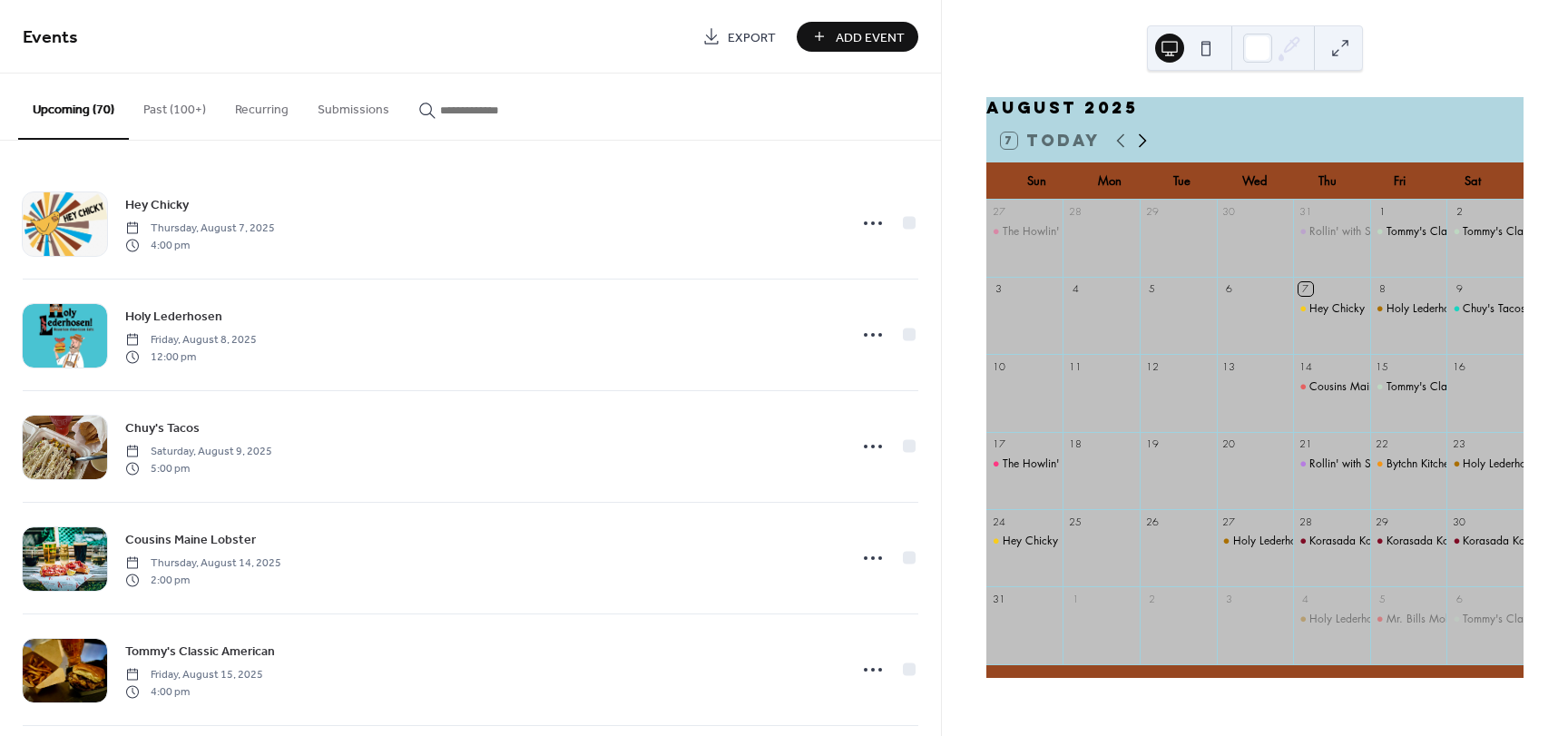 click 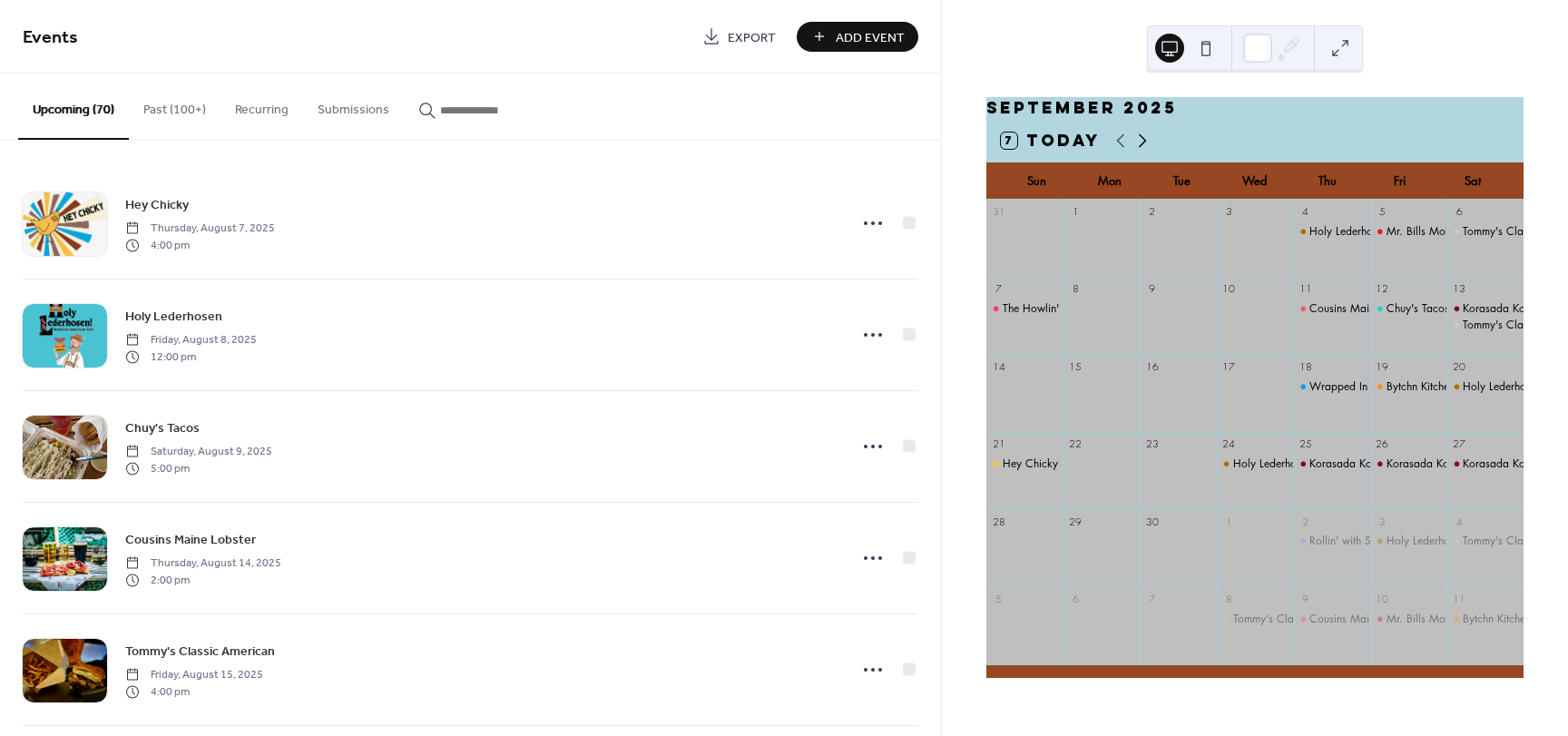 click 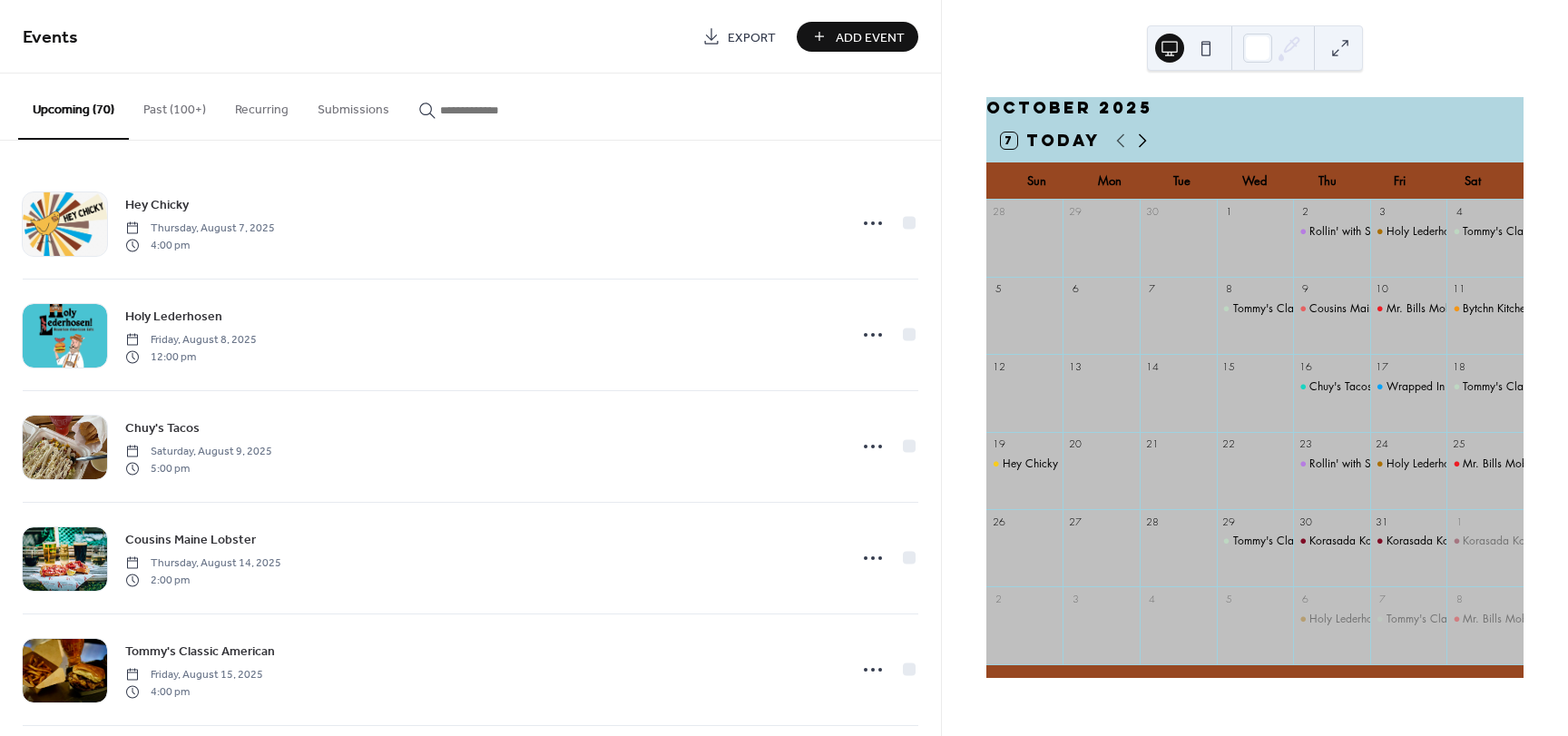 click 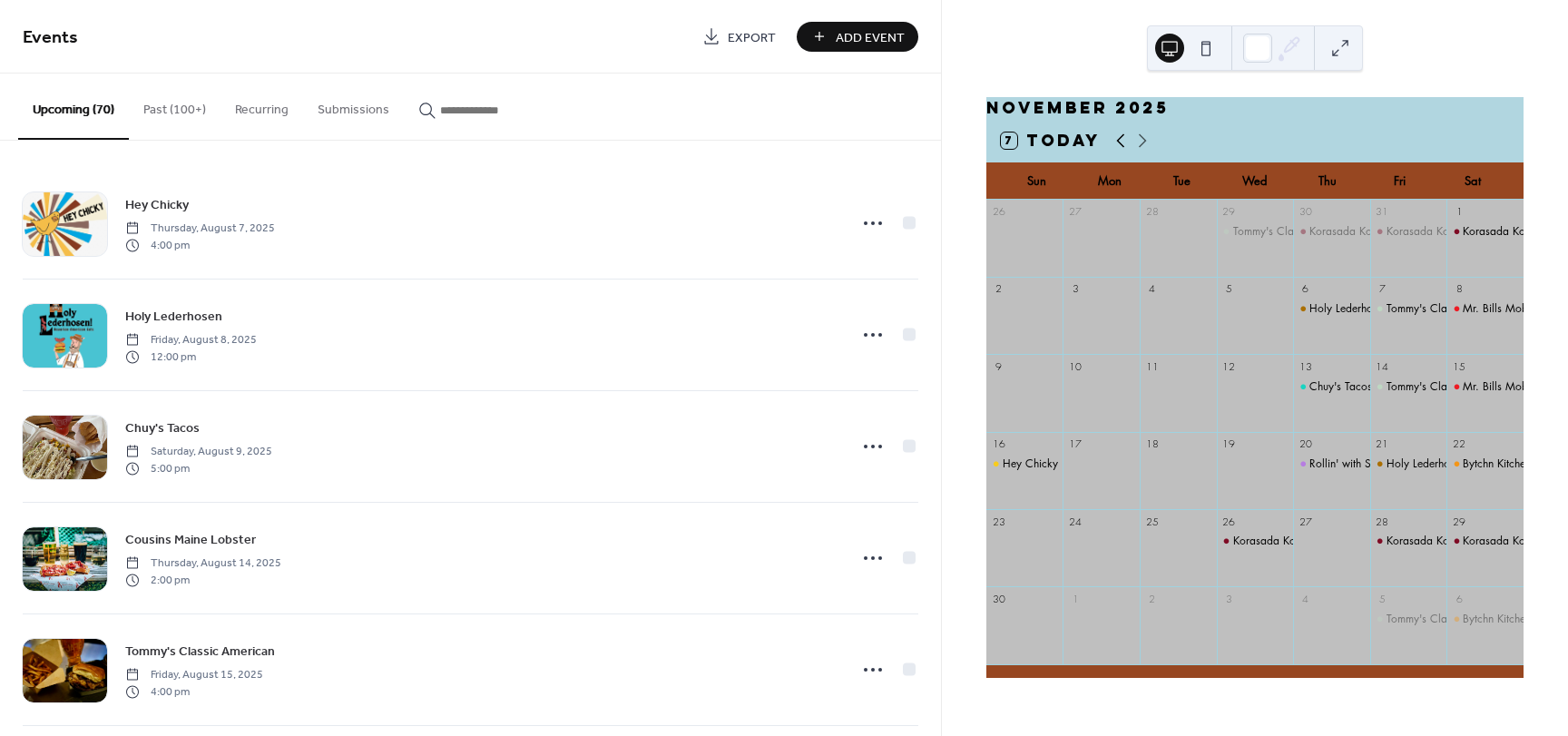 click 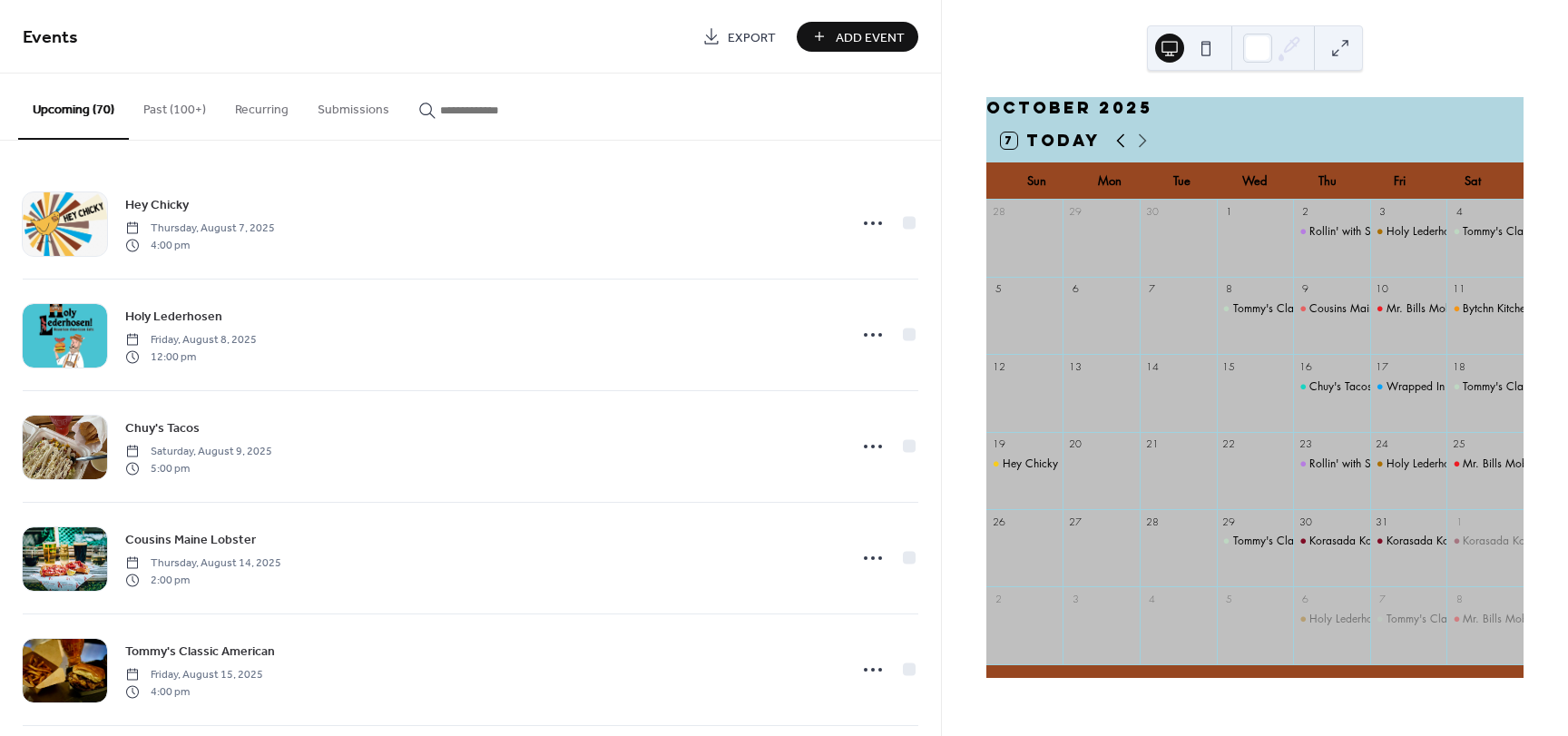 click 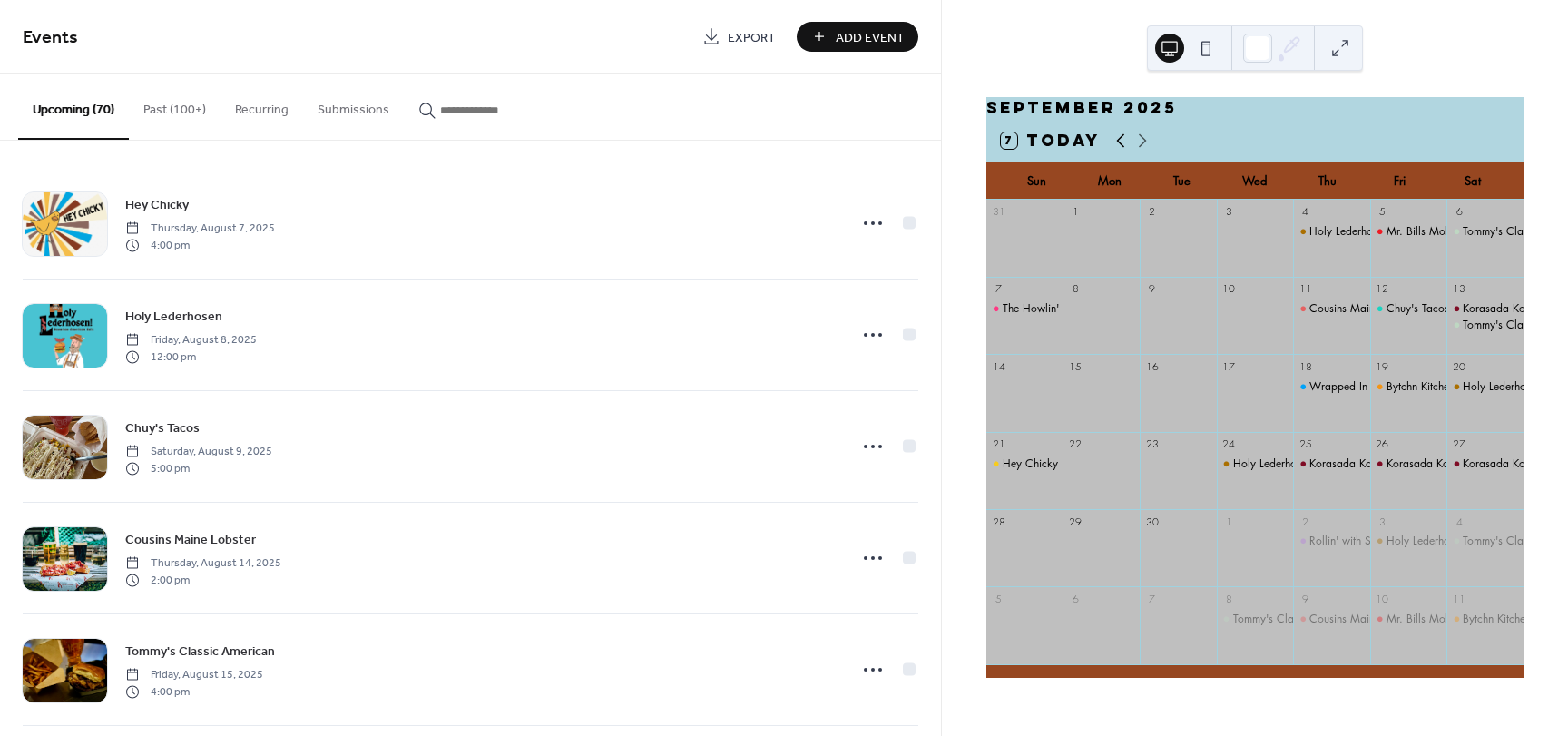 click 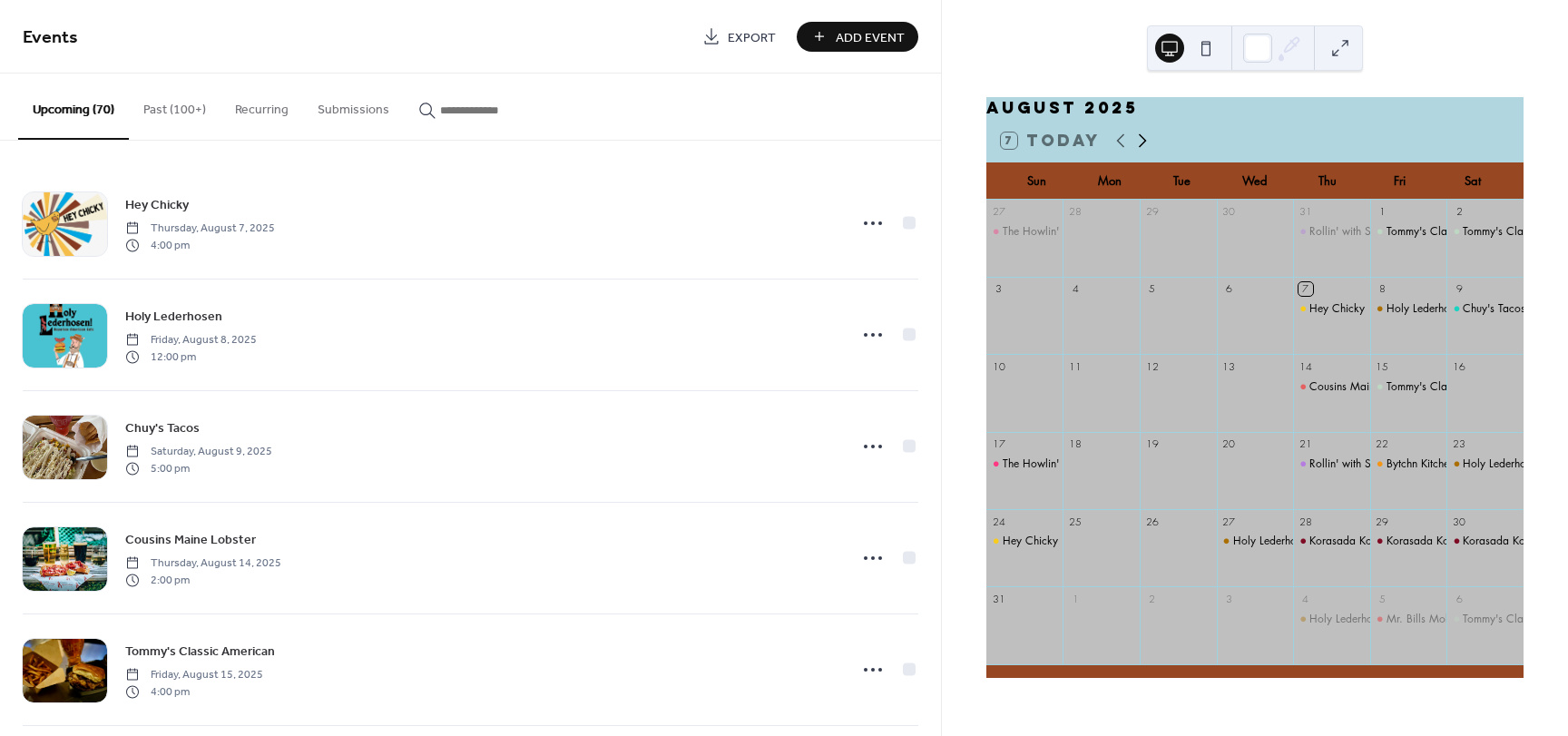 click 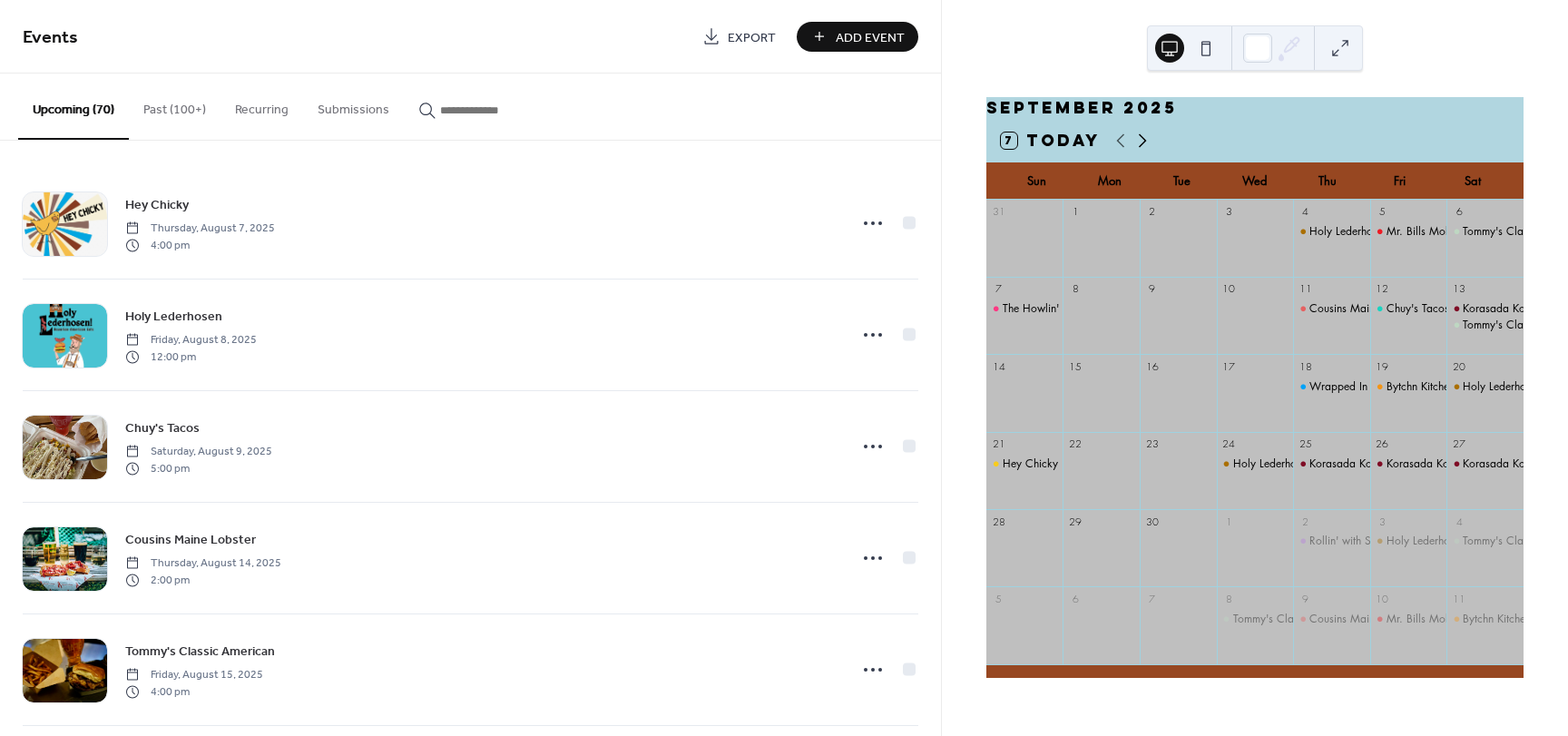 click 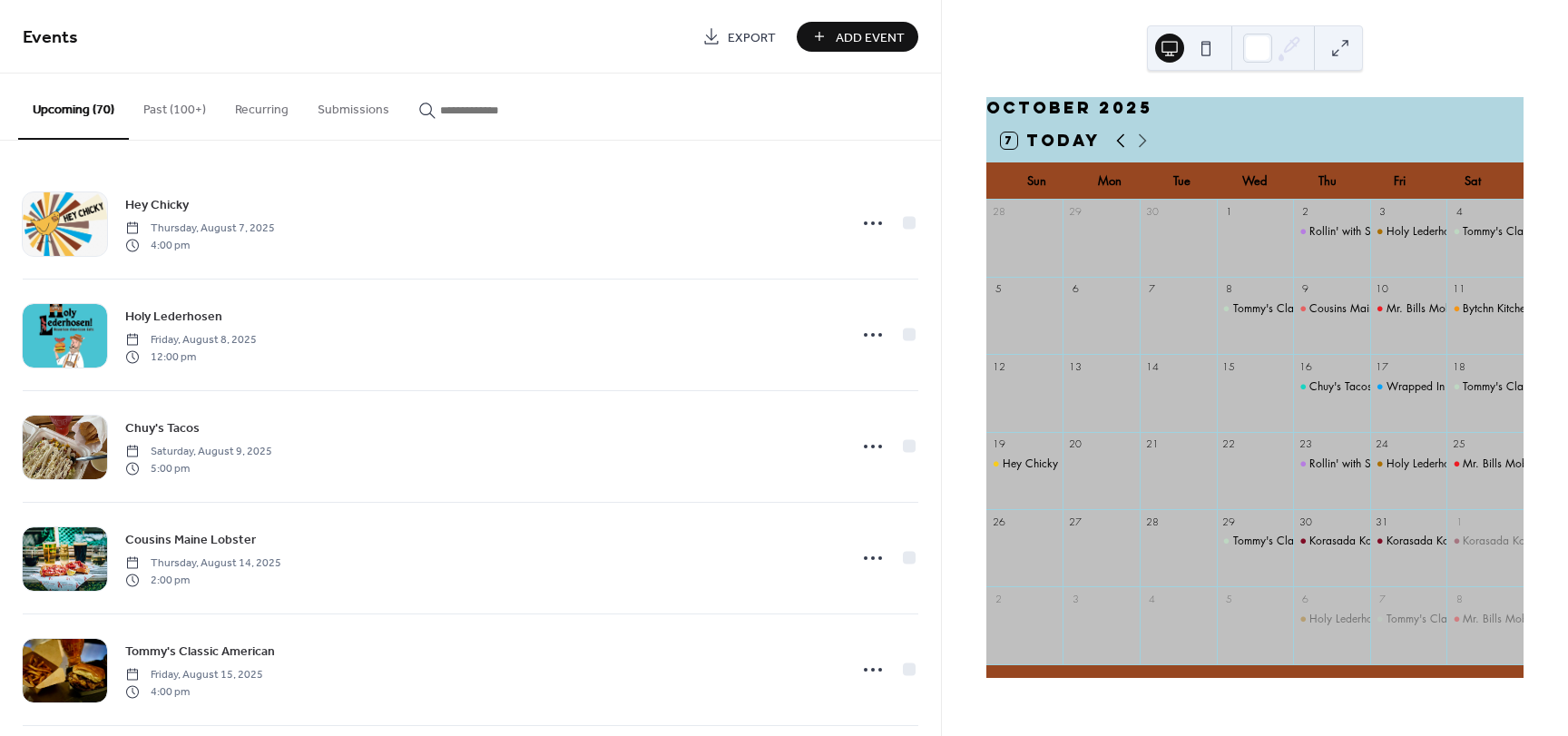 click 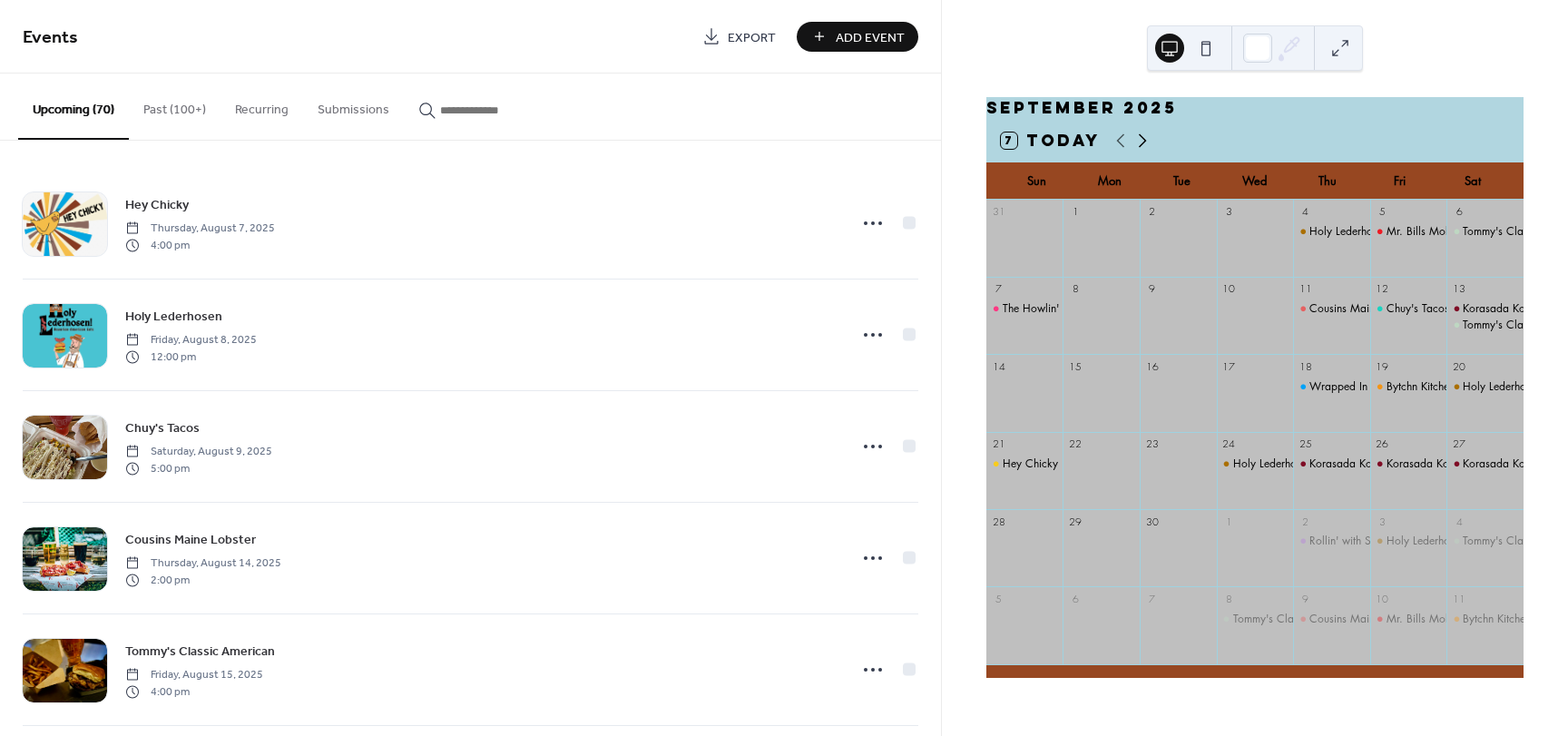 click 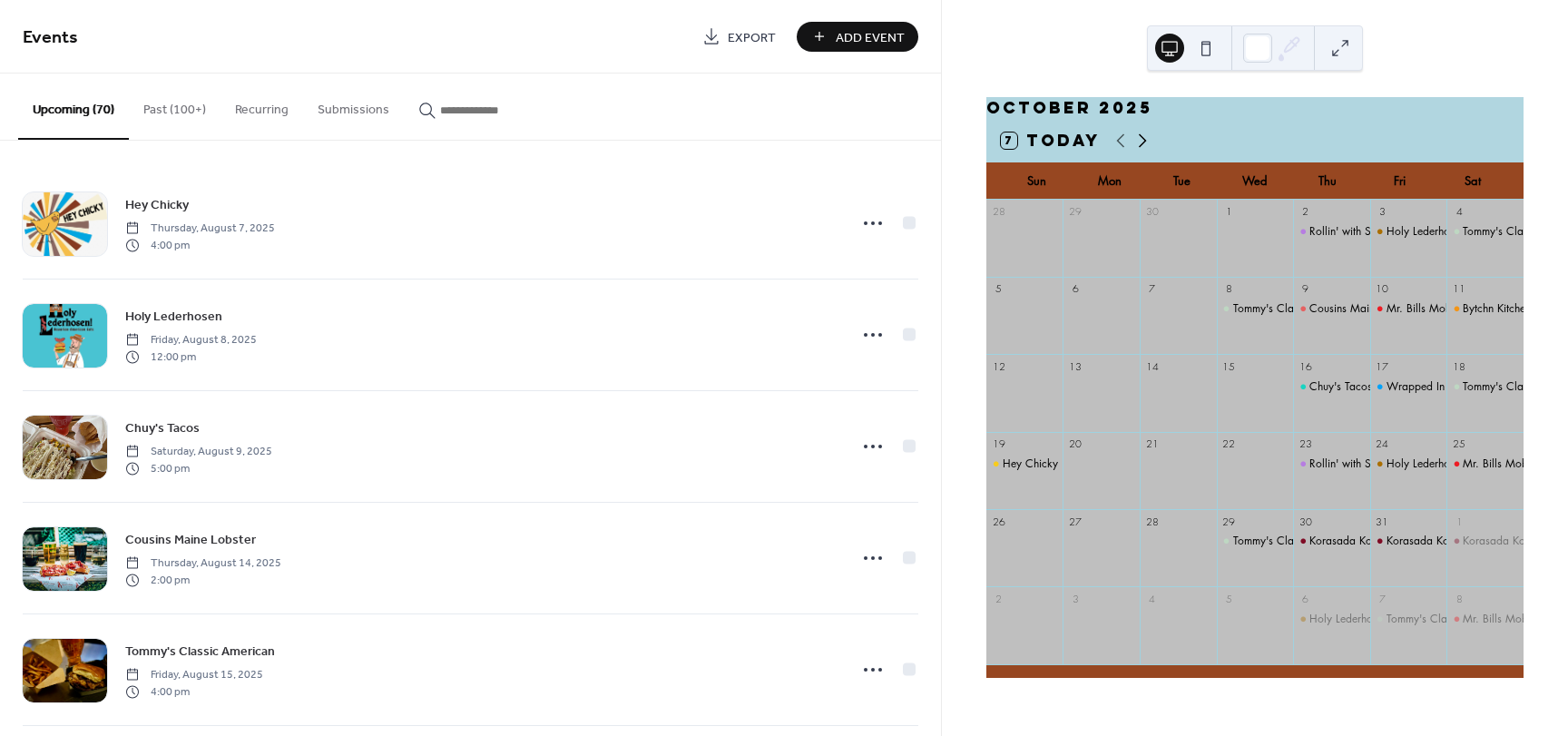 click 